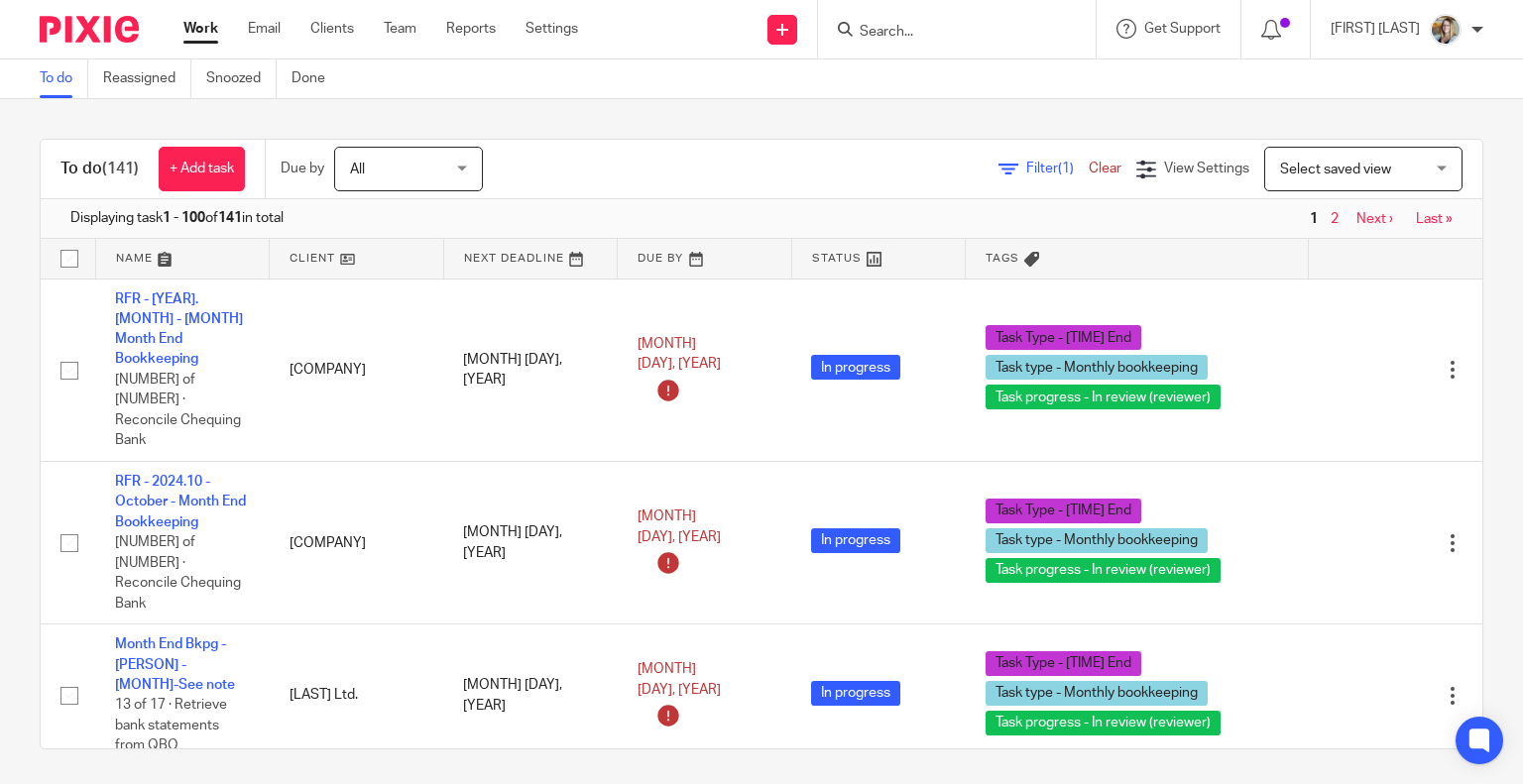 scroll, scrollTop: 0, scrollLeft: 0, axis: both 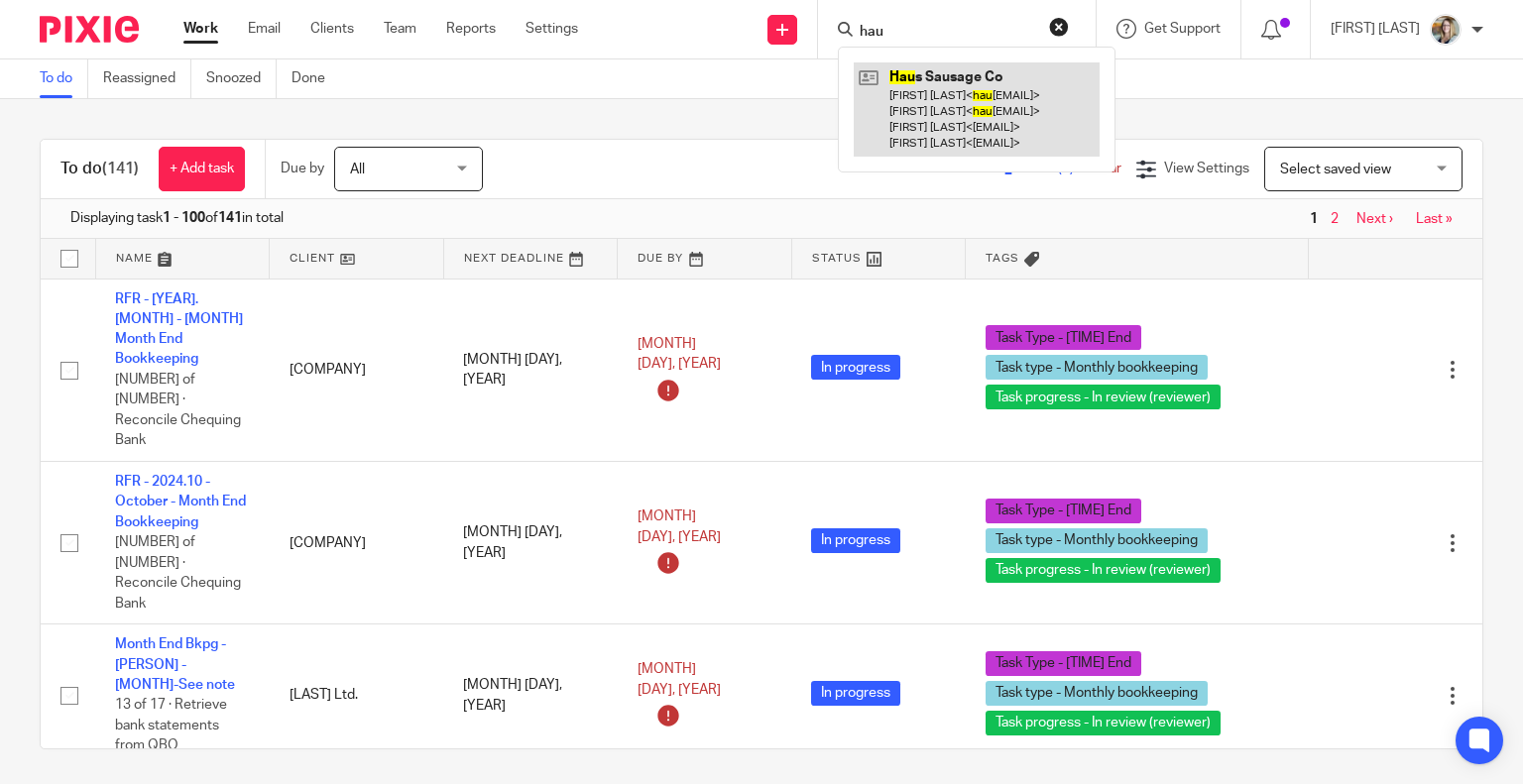 type on "hau" 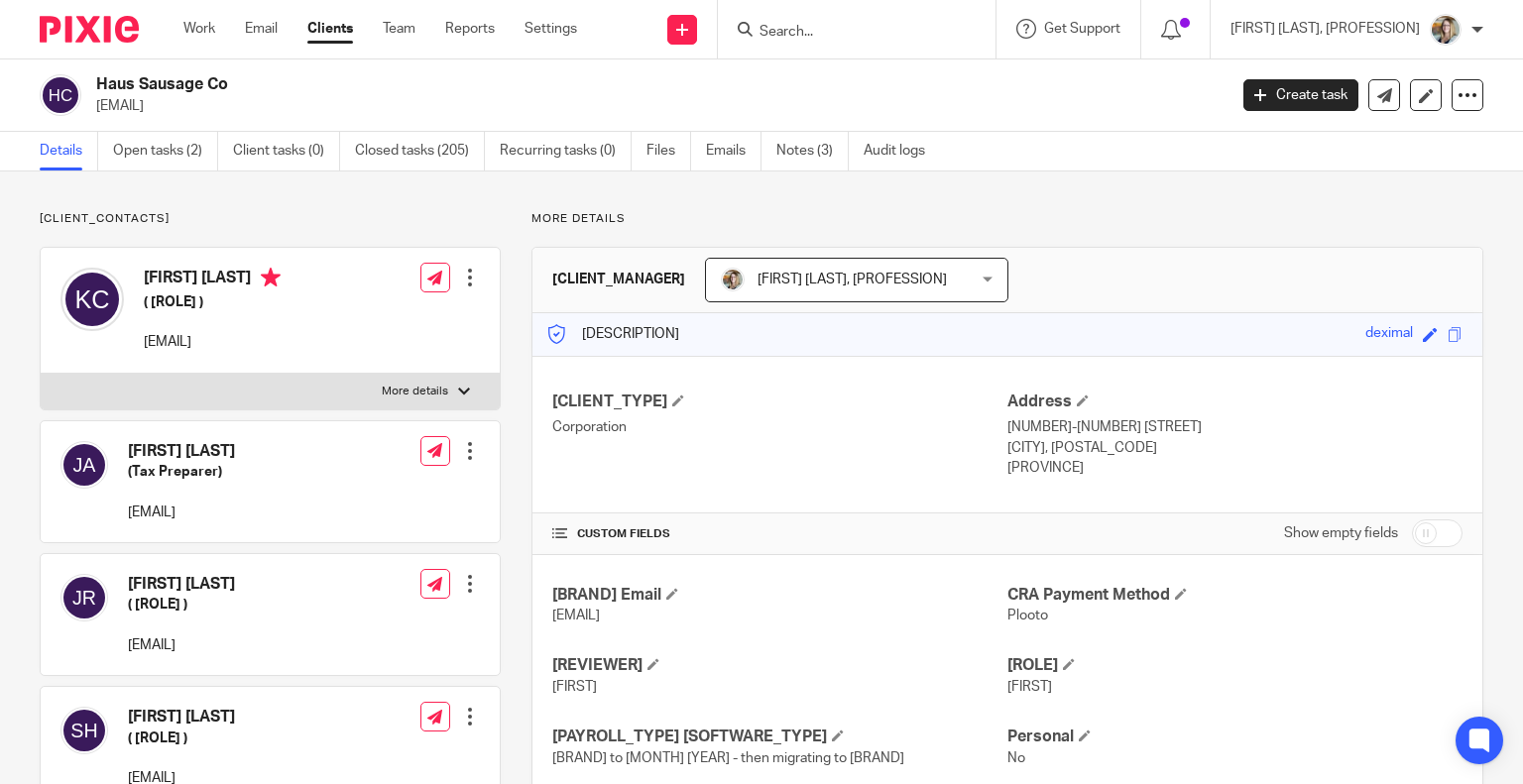 scroll, scrollTop: 0, scrollLeft: 0, axis: both 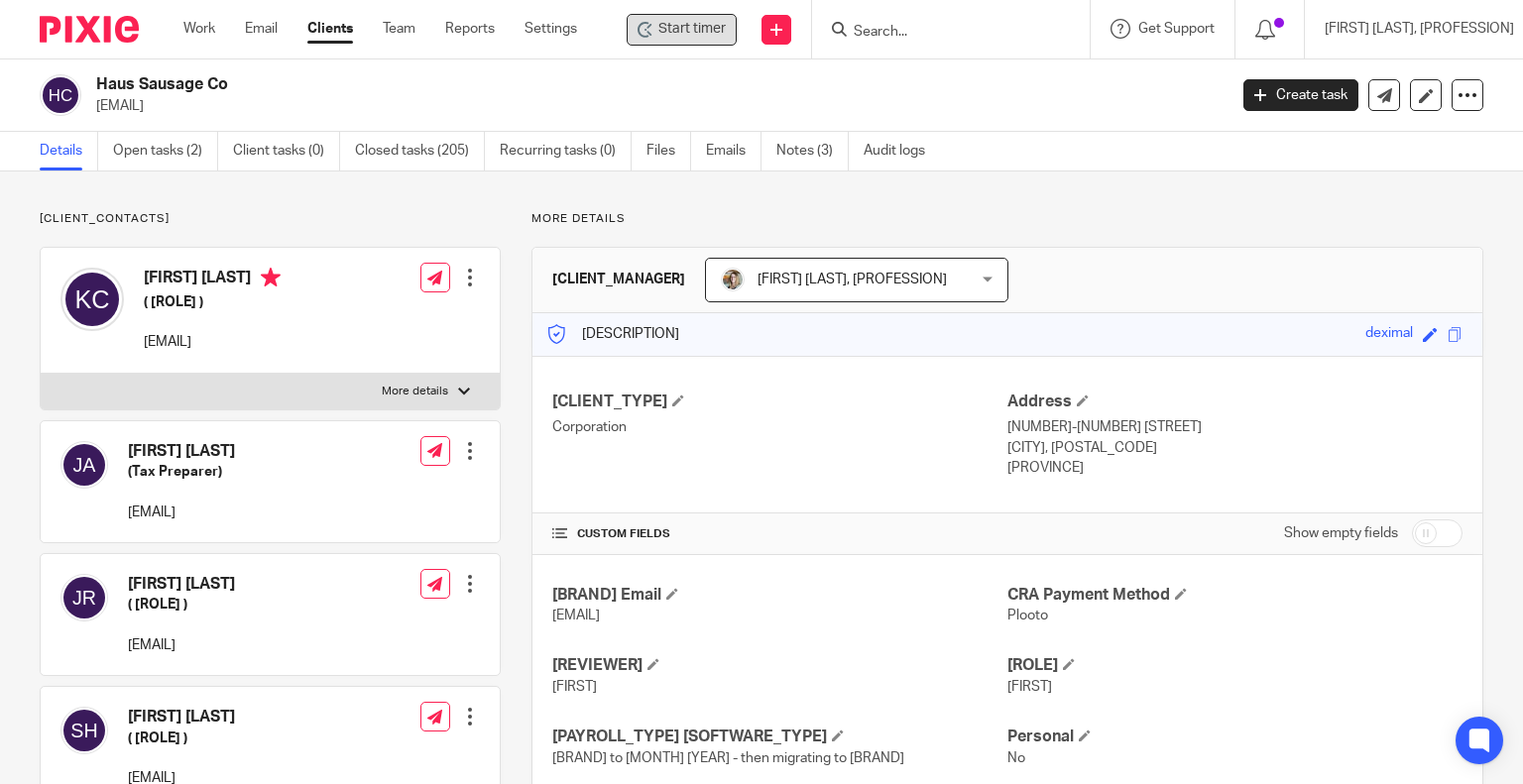 click on "Start timer" at bounding box center [692, 29] 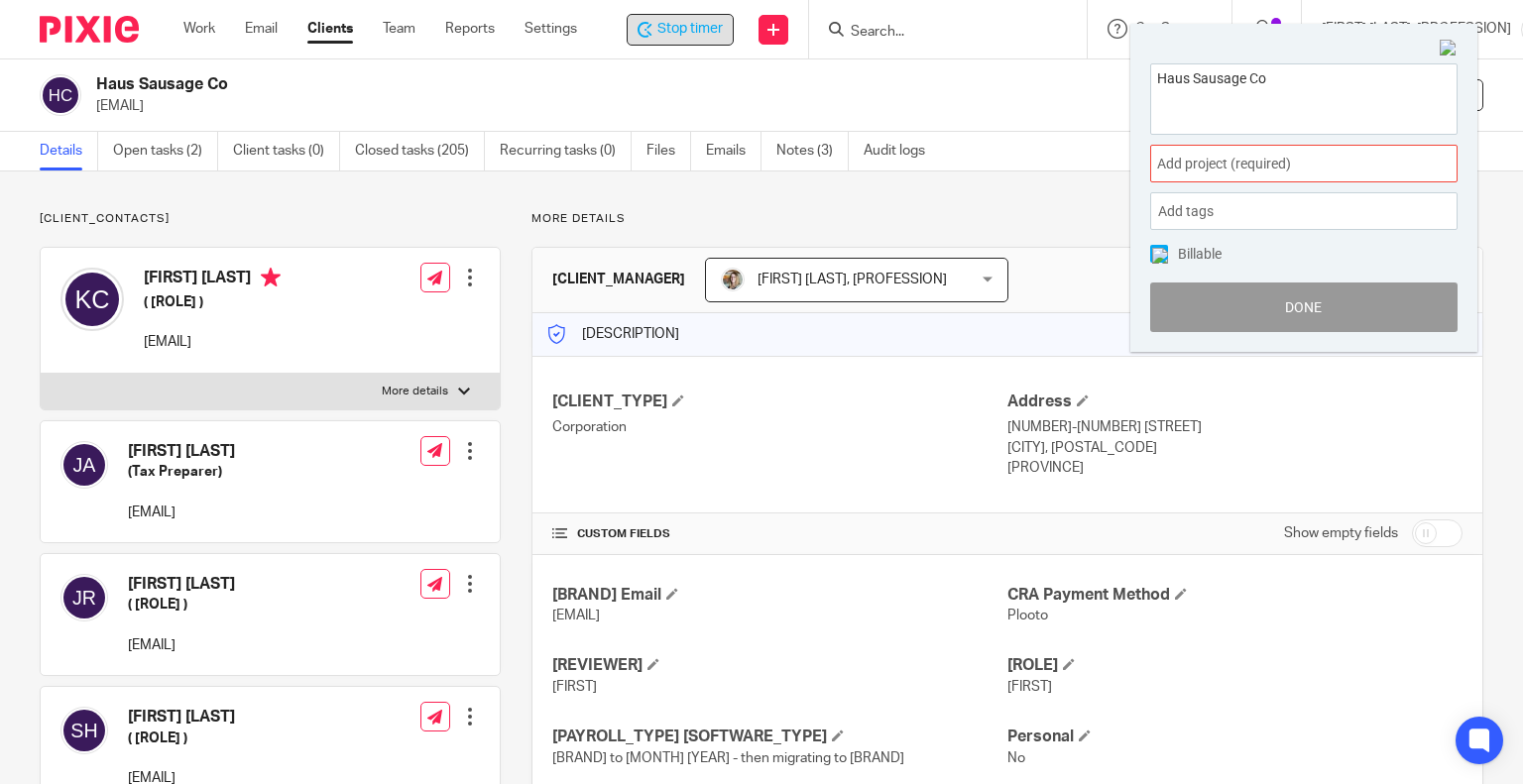 click on "Add project (required) :" at bounding box center [1282, 164] 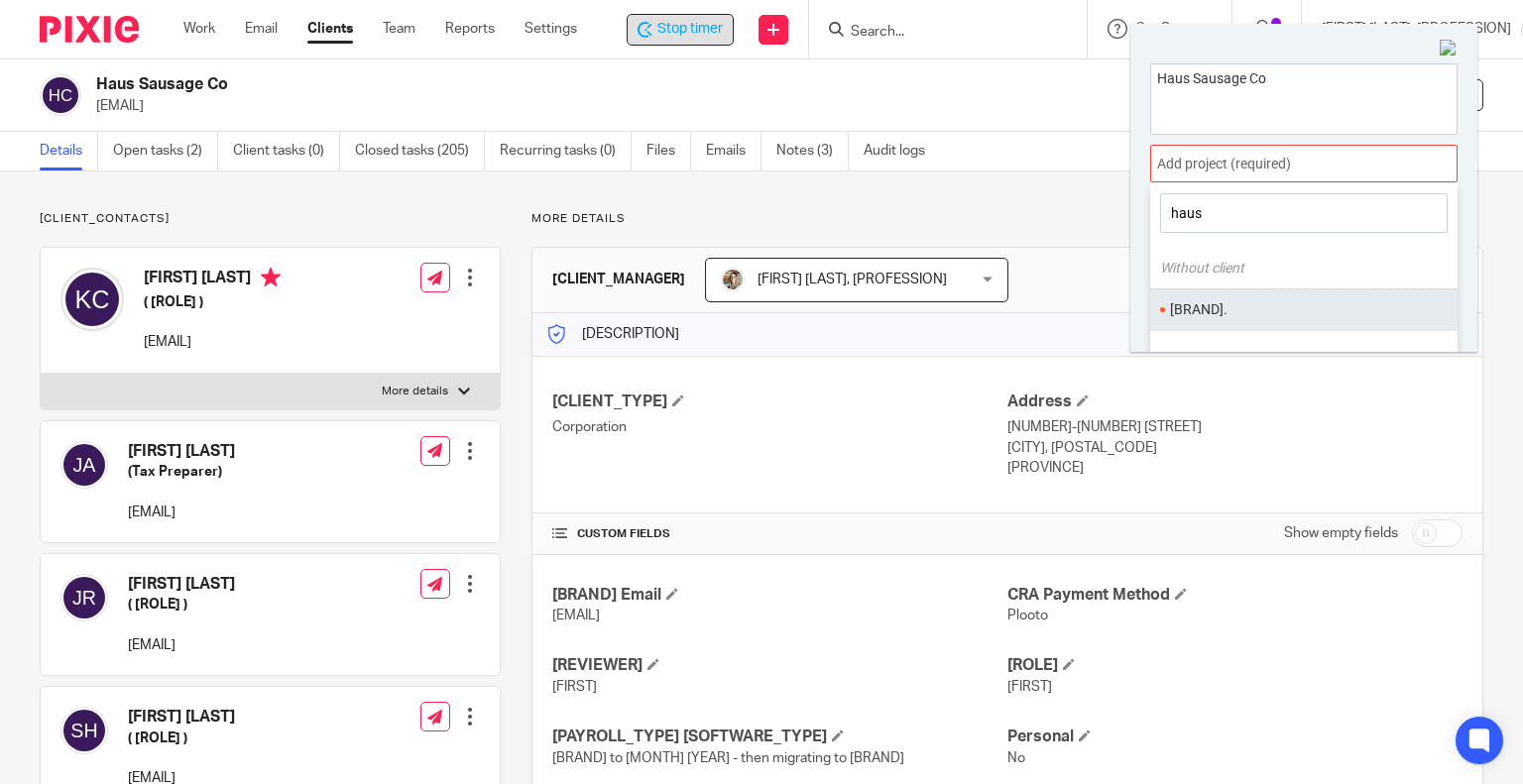 type on "haus" 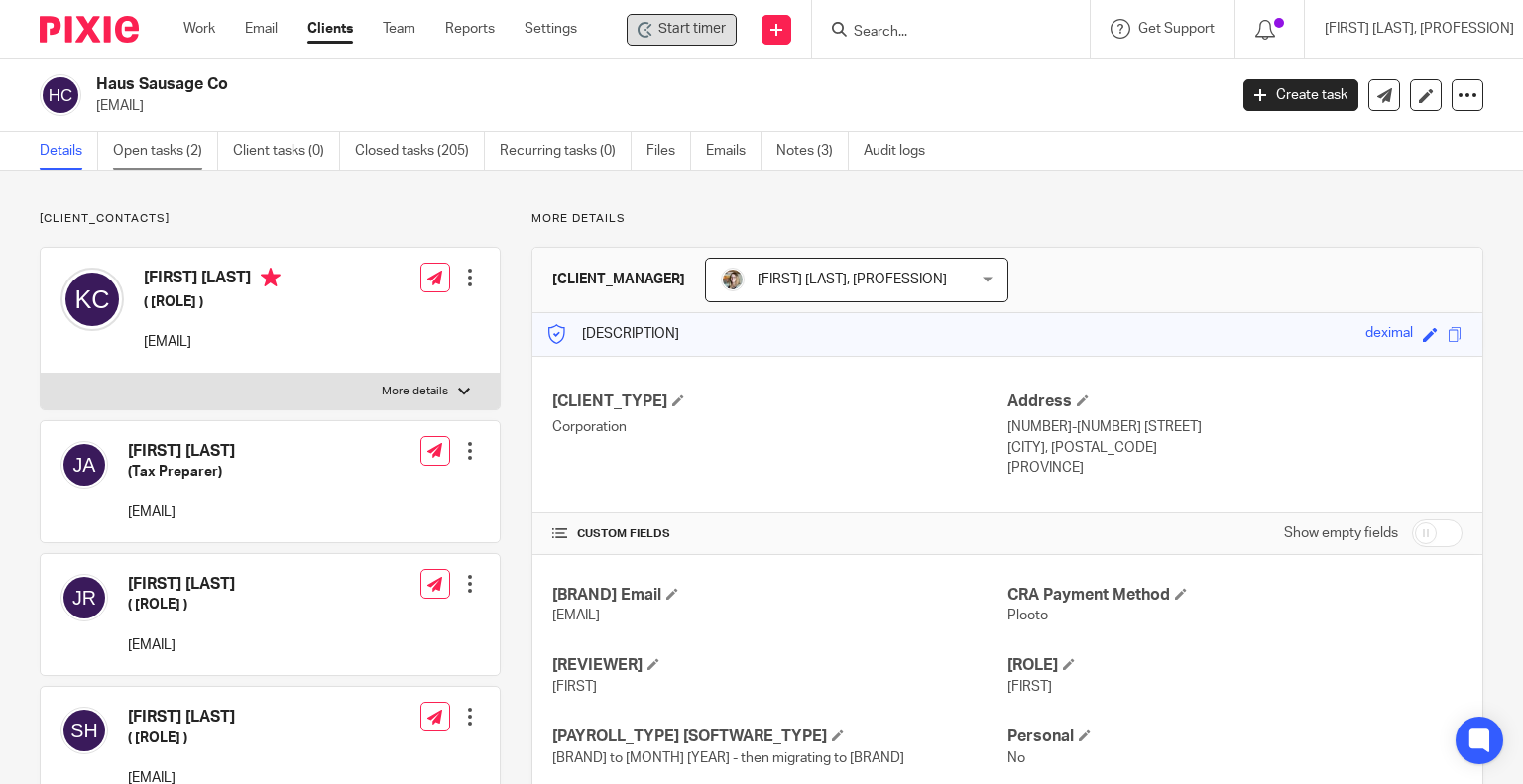 click on "Open tasks (2)" at bounding box center [166, 151] 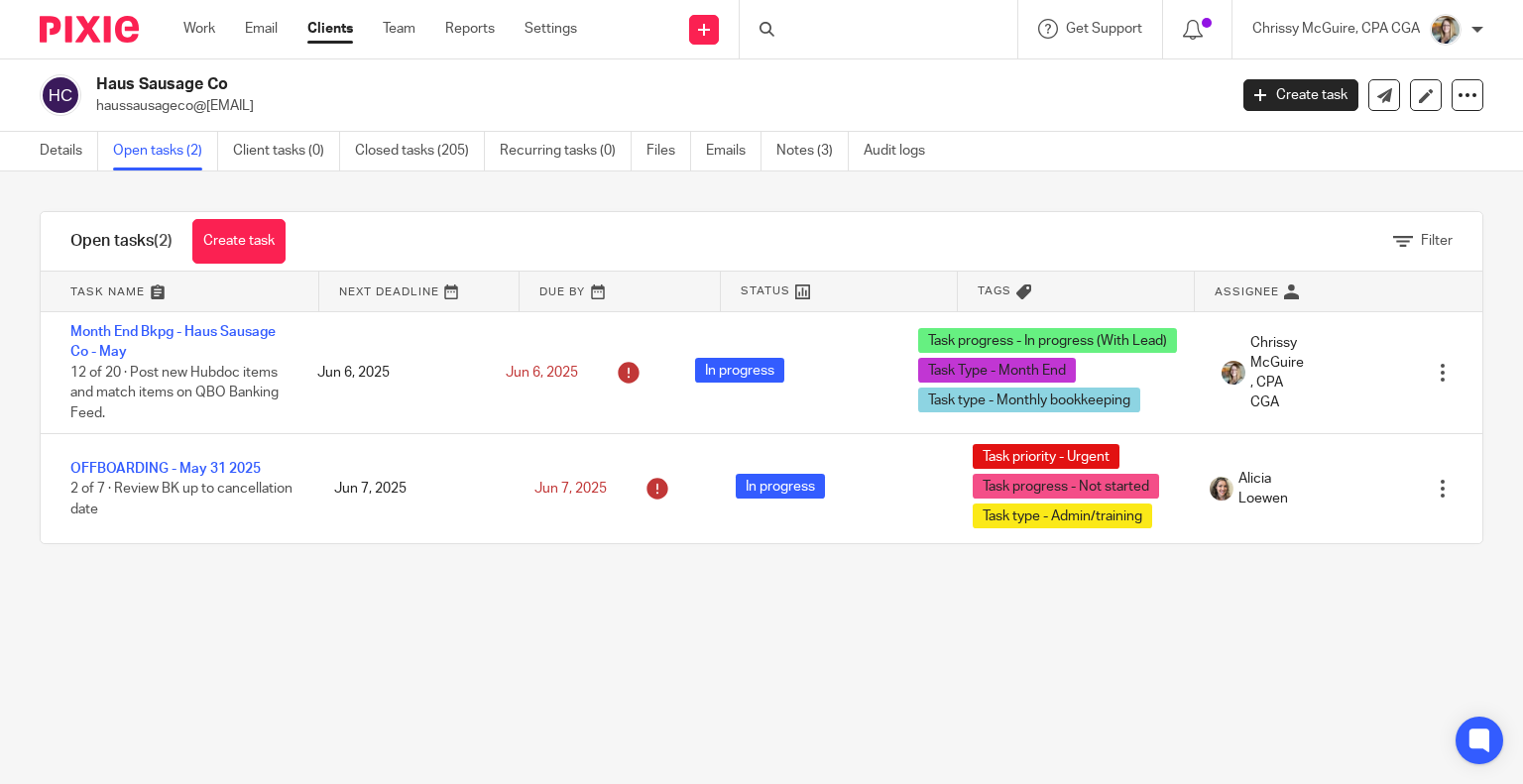 scroll, scrollTop: 0, scrollLeft: 0, axis: both 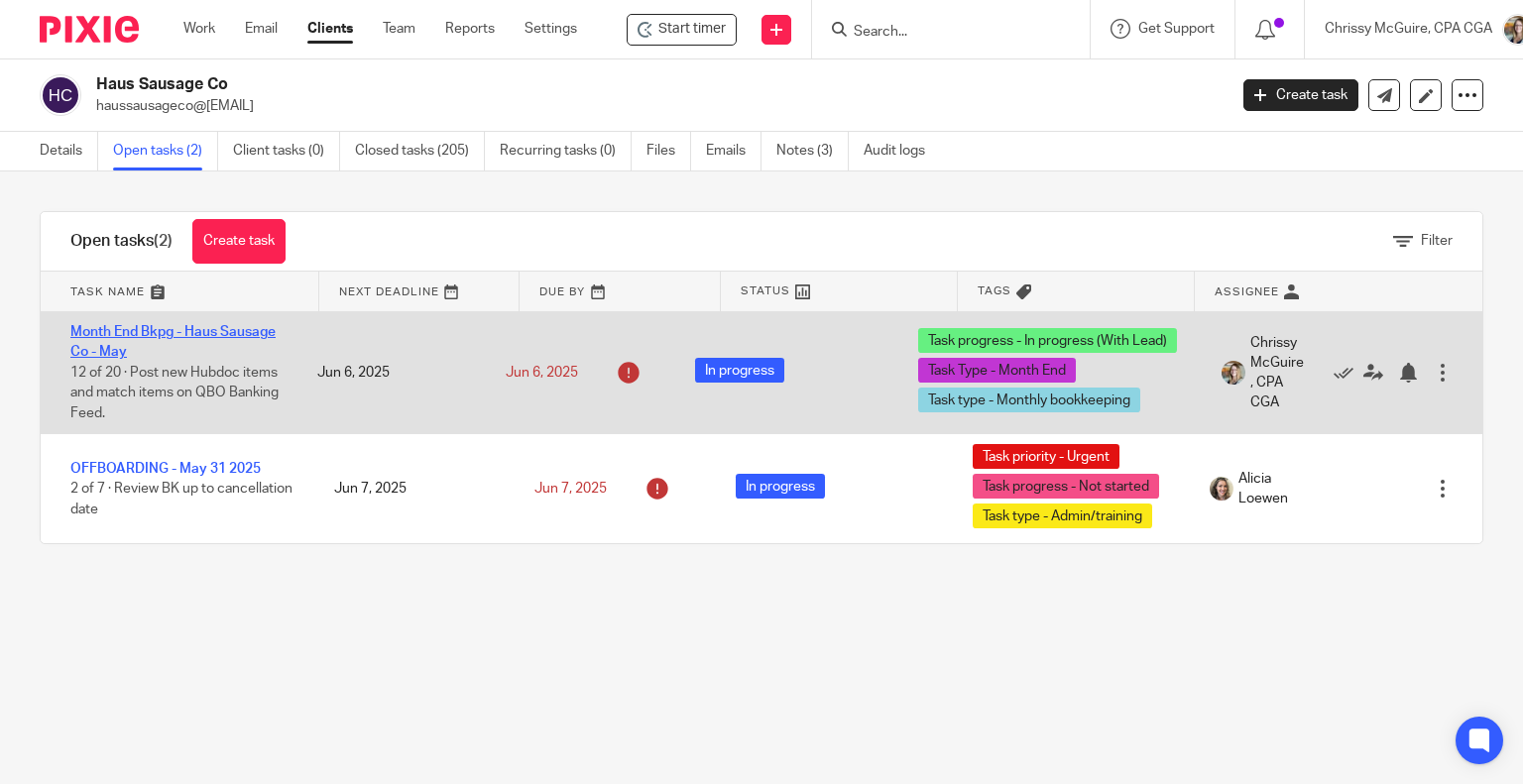 click on "Month End Bkpg - [COMPANY] - [MONTH]" at bounding box center [173, 342] 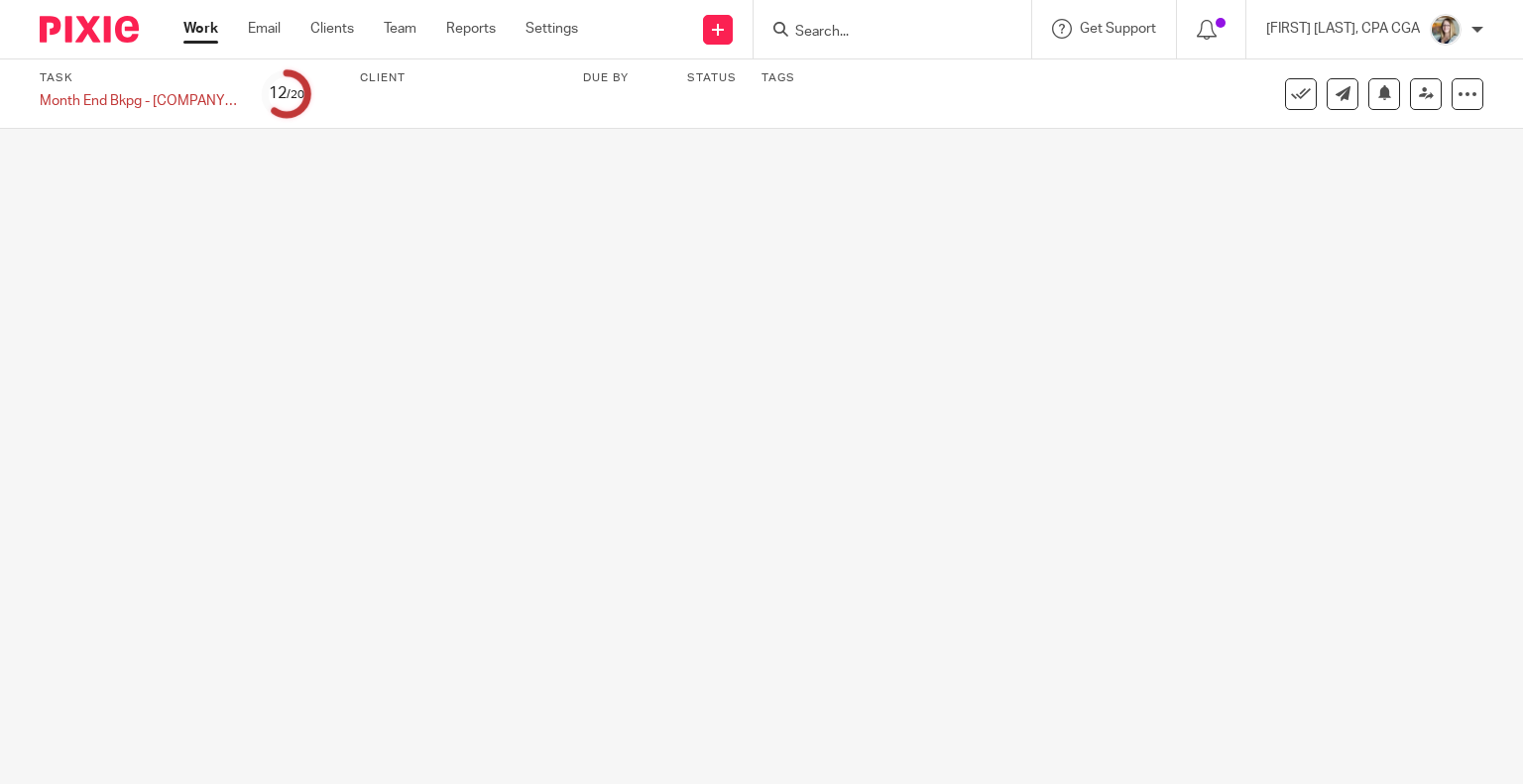 scroll, scrollTop: 0, scrollLeft: 0, axis: both 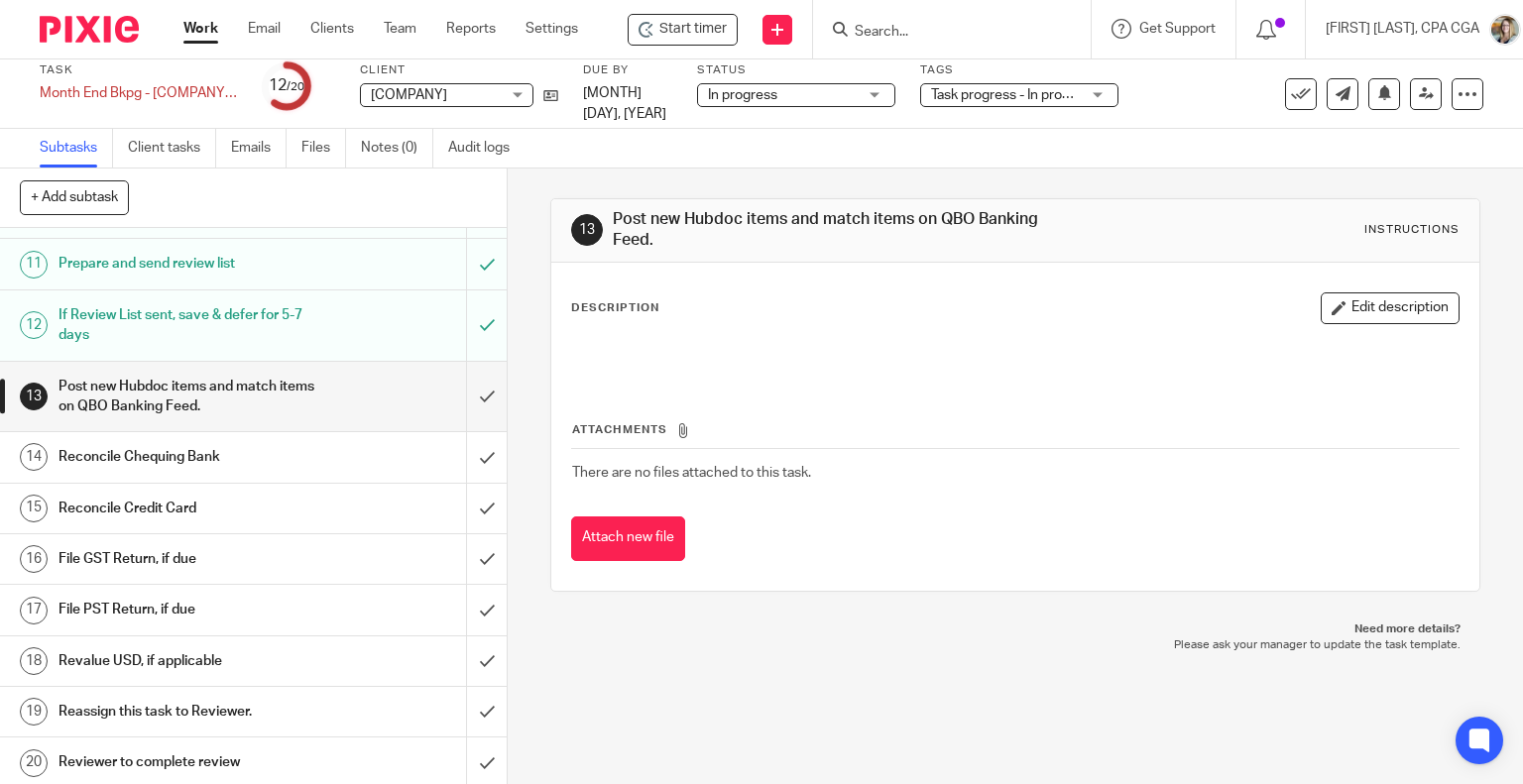 drag, startPoint x: 81, startPoint y: 197, endPoint x: 81, endPoint y: 208, distance: 11 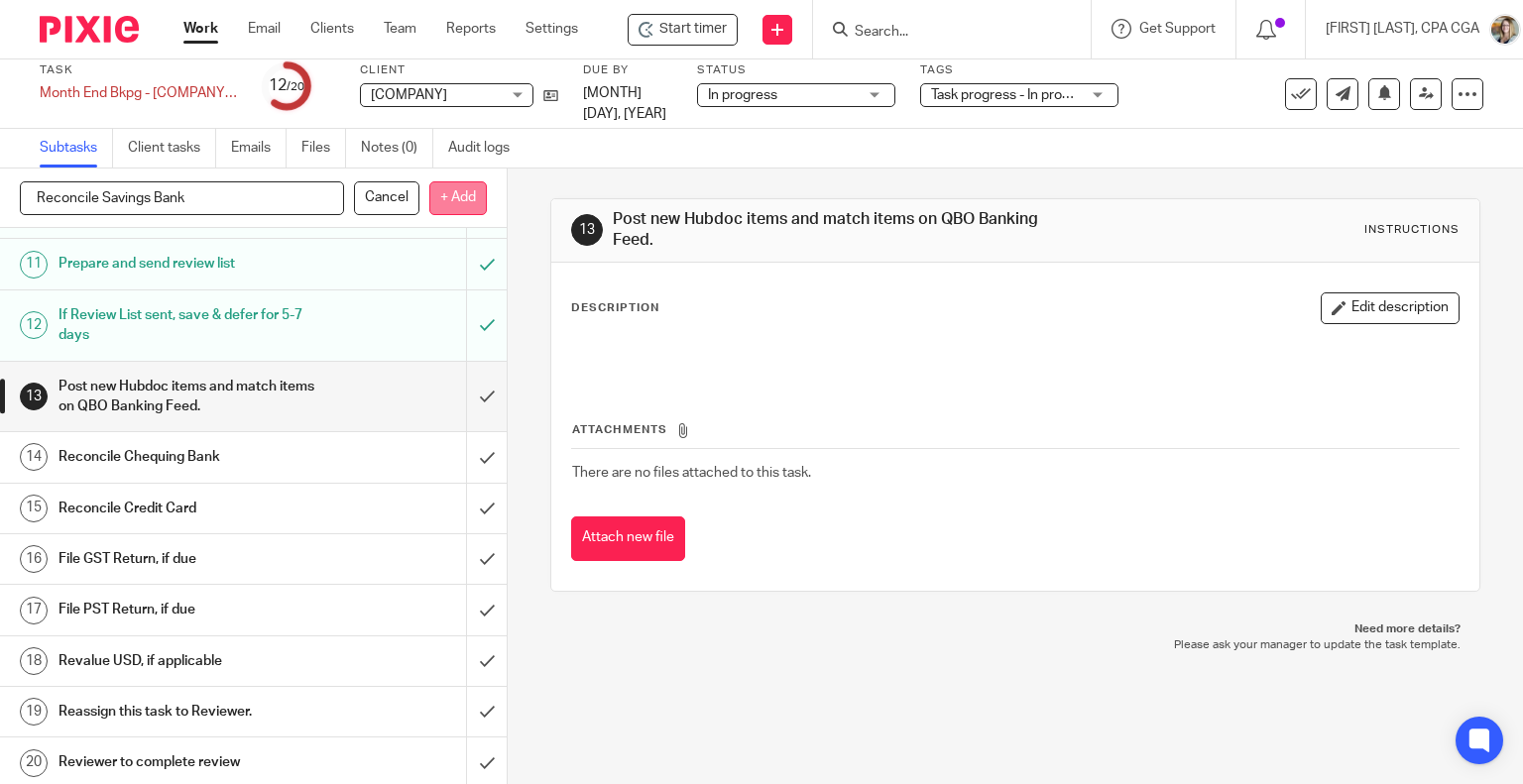 type on "Reconcile Savings Bank" 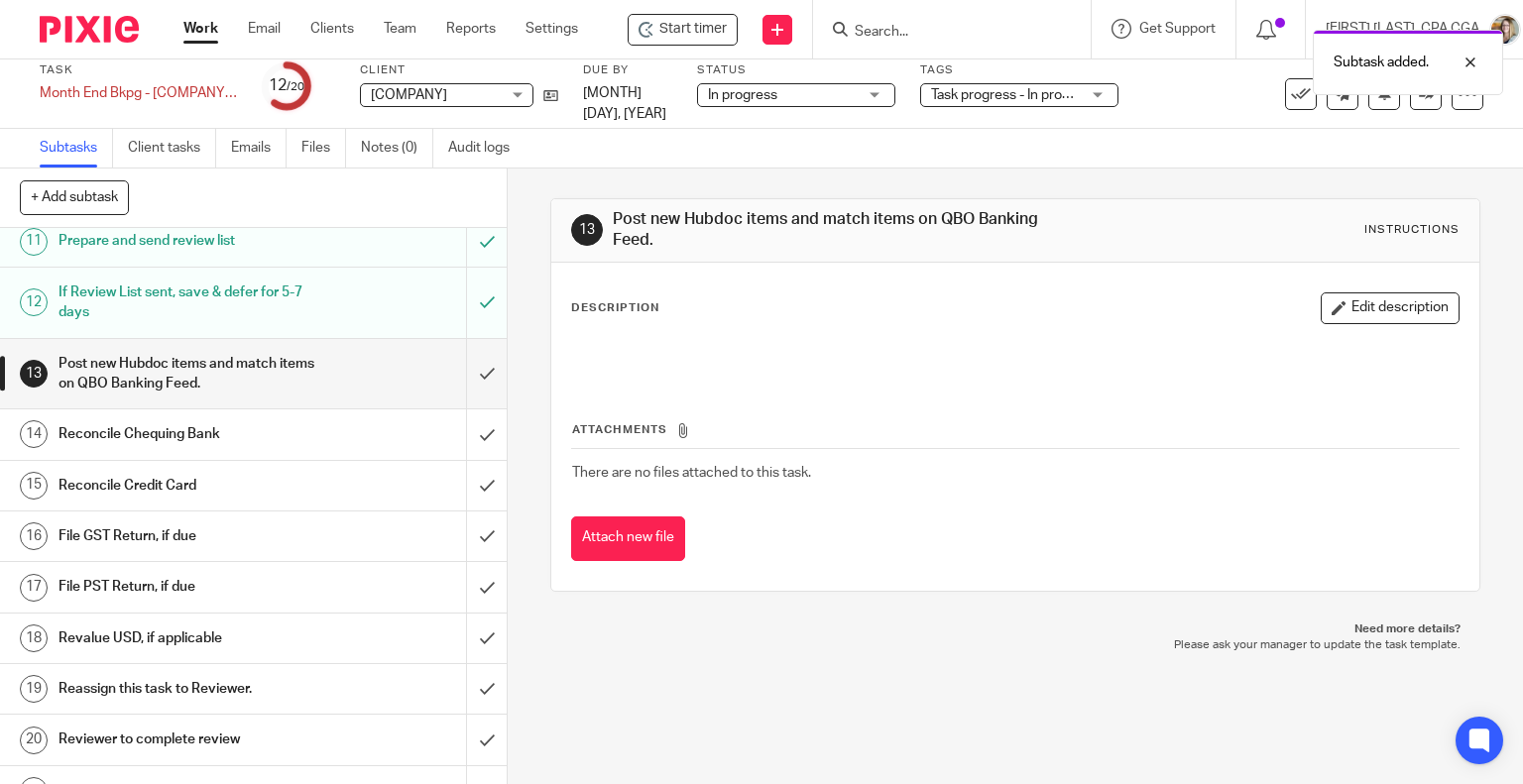 scroll, scrollTop: 710, scrollLeft: 0, axis: vertical 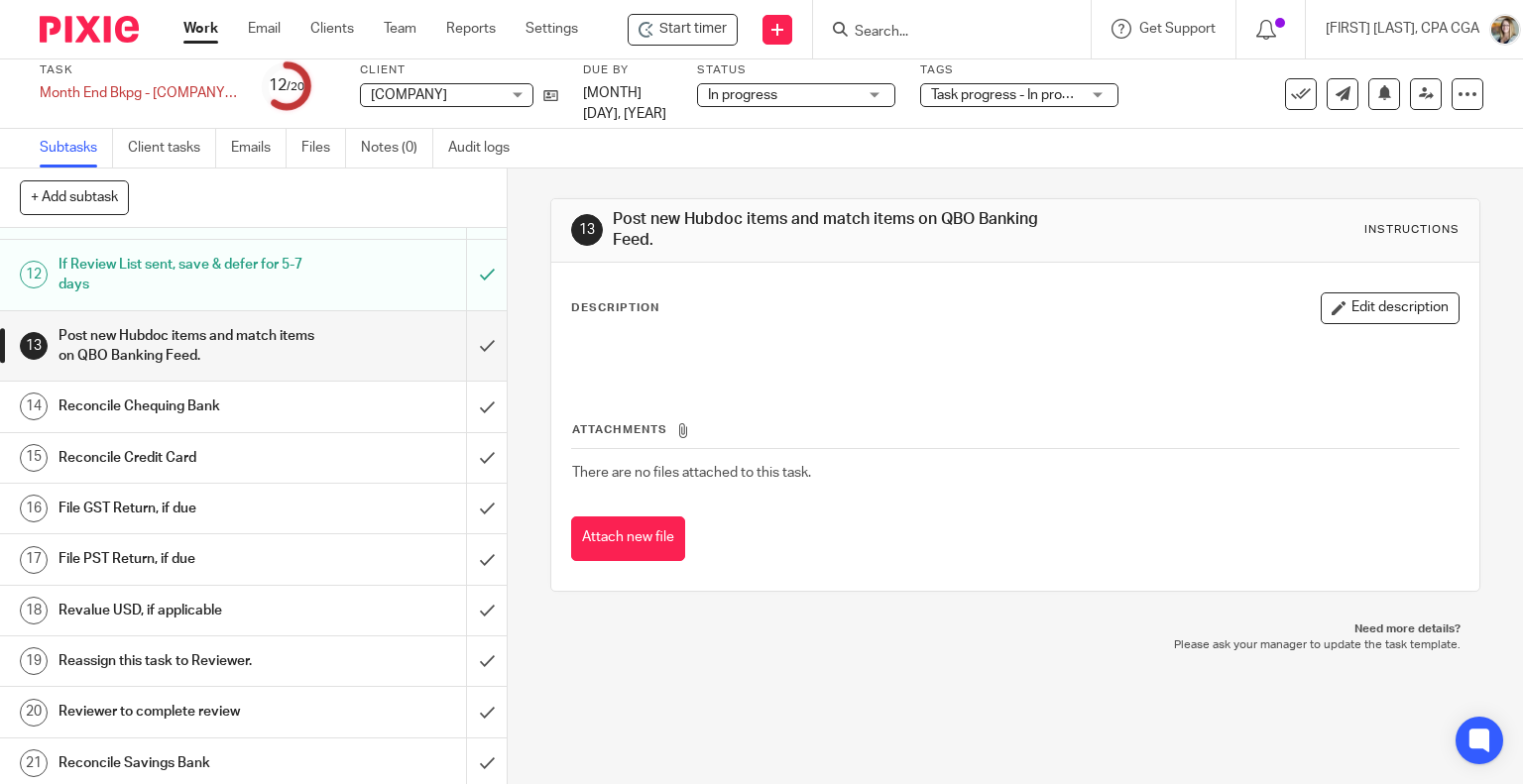drag, startPoint x: 127, startPoint y: 750, endPoint x: 104, endPoint y: 756, distance: 23.769729 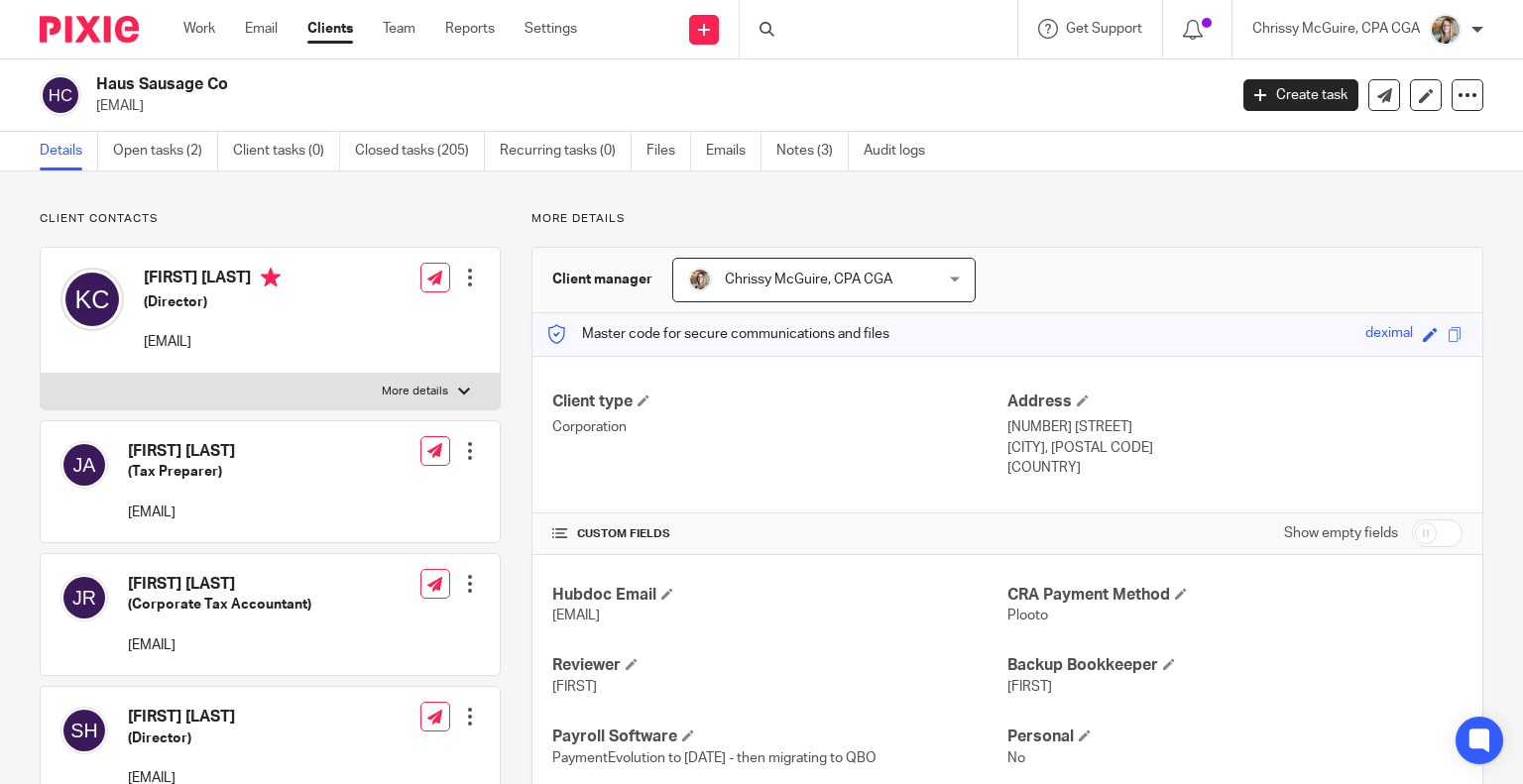 scroll, scrollTop: 0, scrollLeft: 0, axis: both 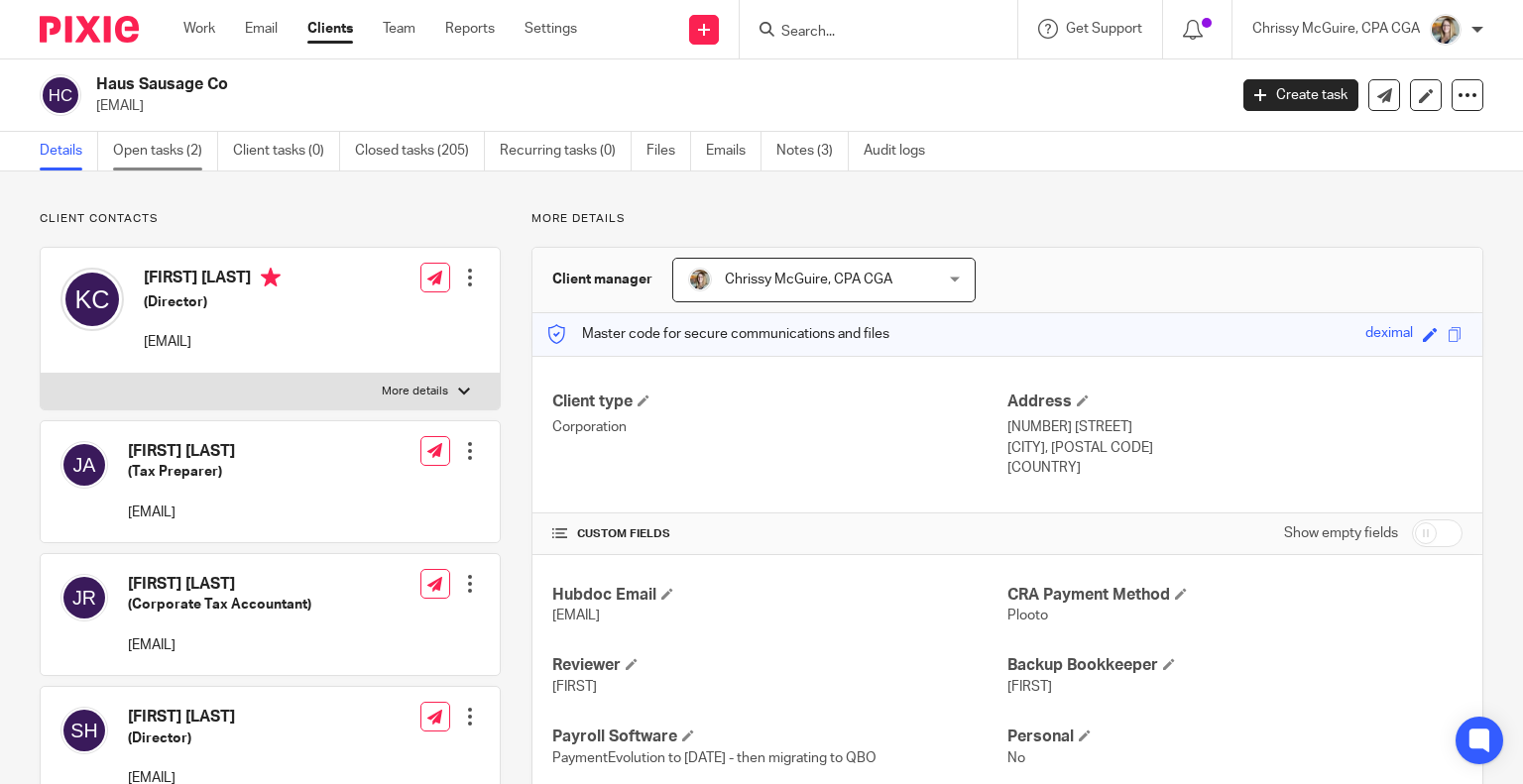 click on "Open tasks (2)" at bounding box center [166, 151] 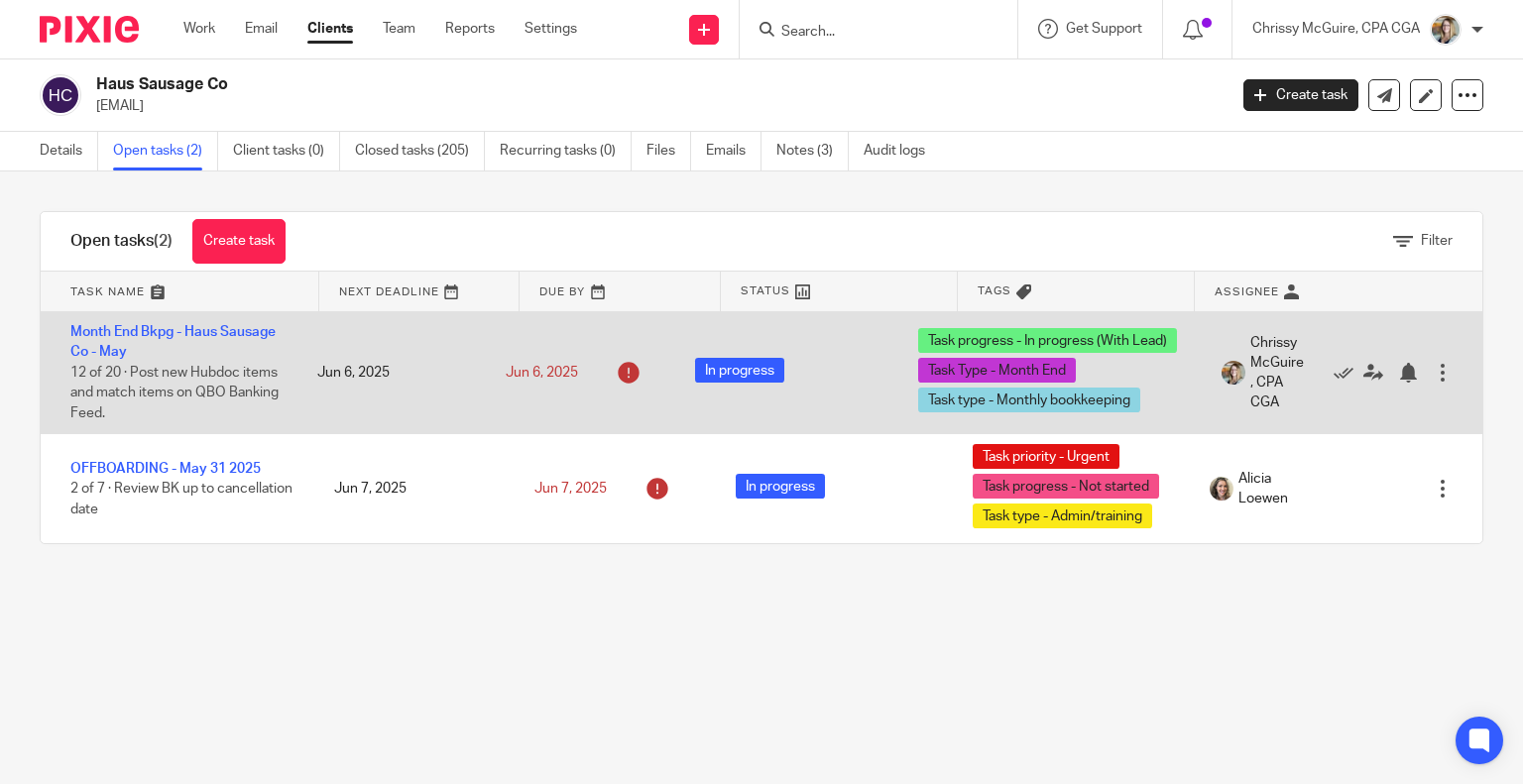 scroll, scrollTop: 0, scrollLeft: 0, axis: both 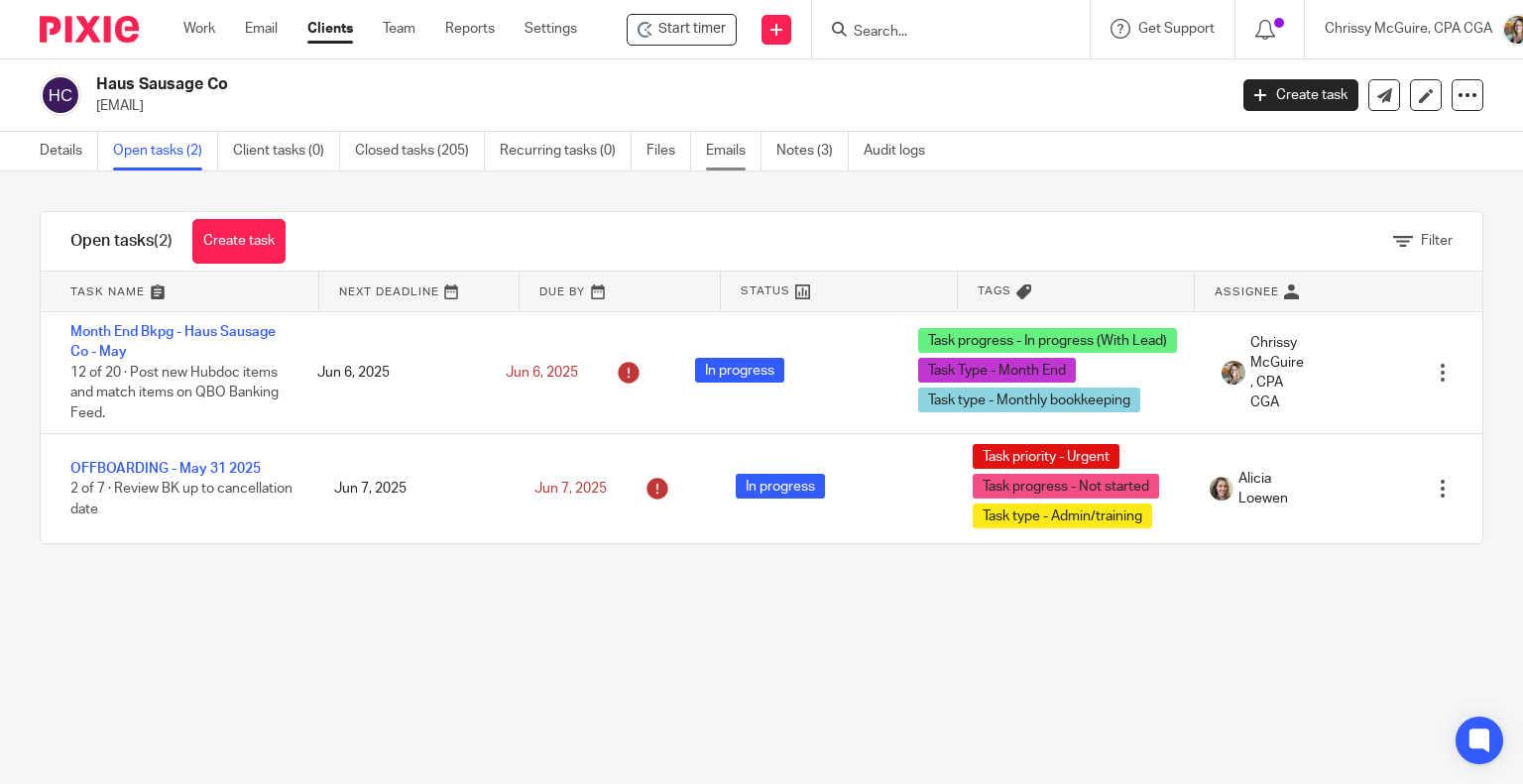 click on "Emails" at bounding box center (734, 151) 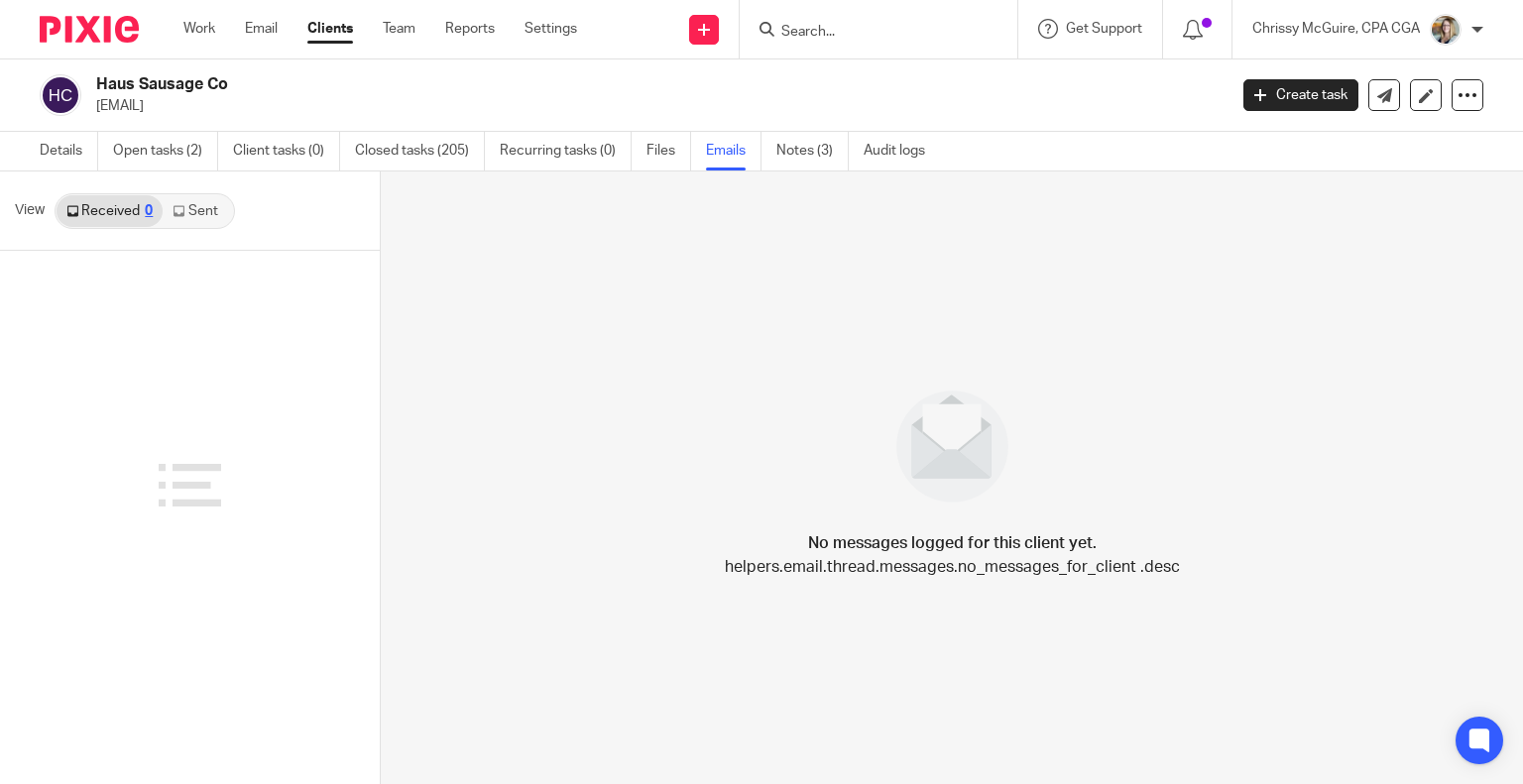 scroll, scrollTop: 0, scrollLeft: 0, axis: both 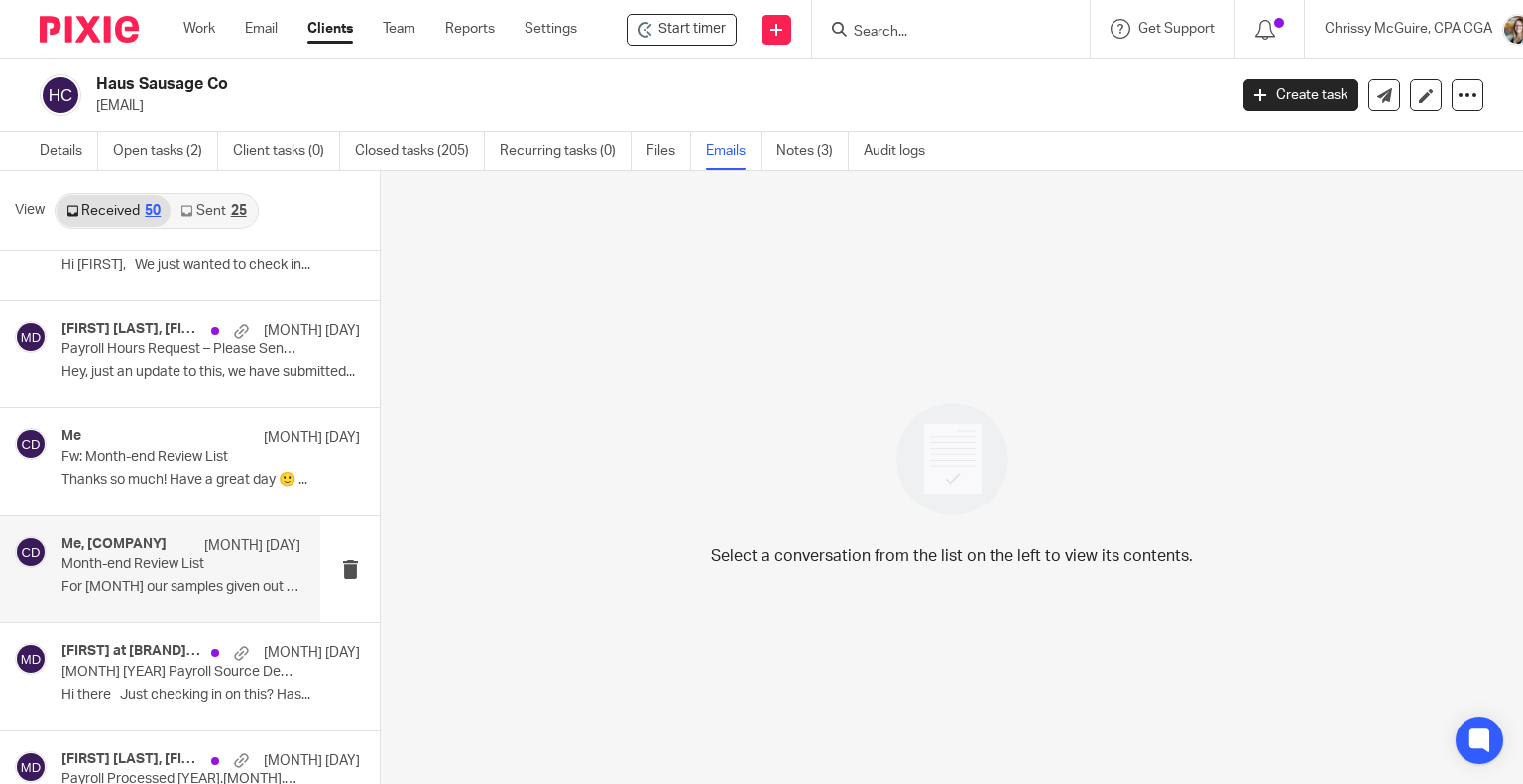 click on "Month-end Review List" at bounding box center (157, 564) 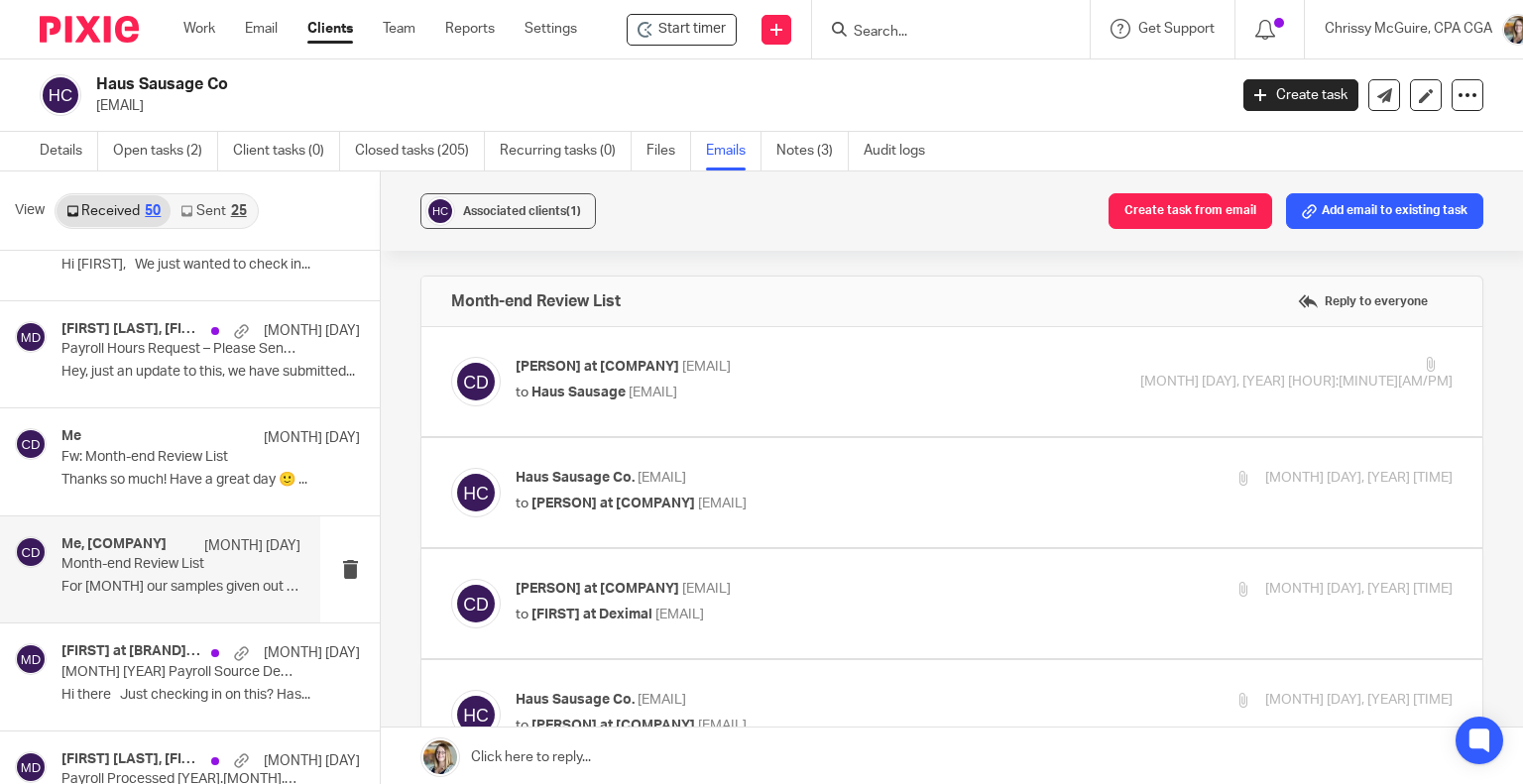 scroll, scrollTop: 0, scrollLeft: 0, axis: both 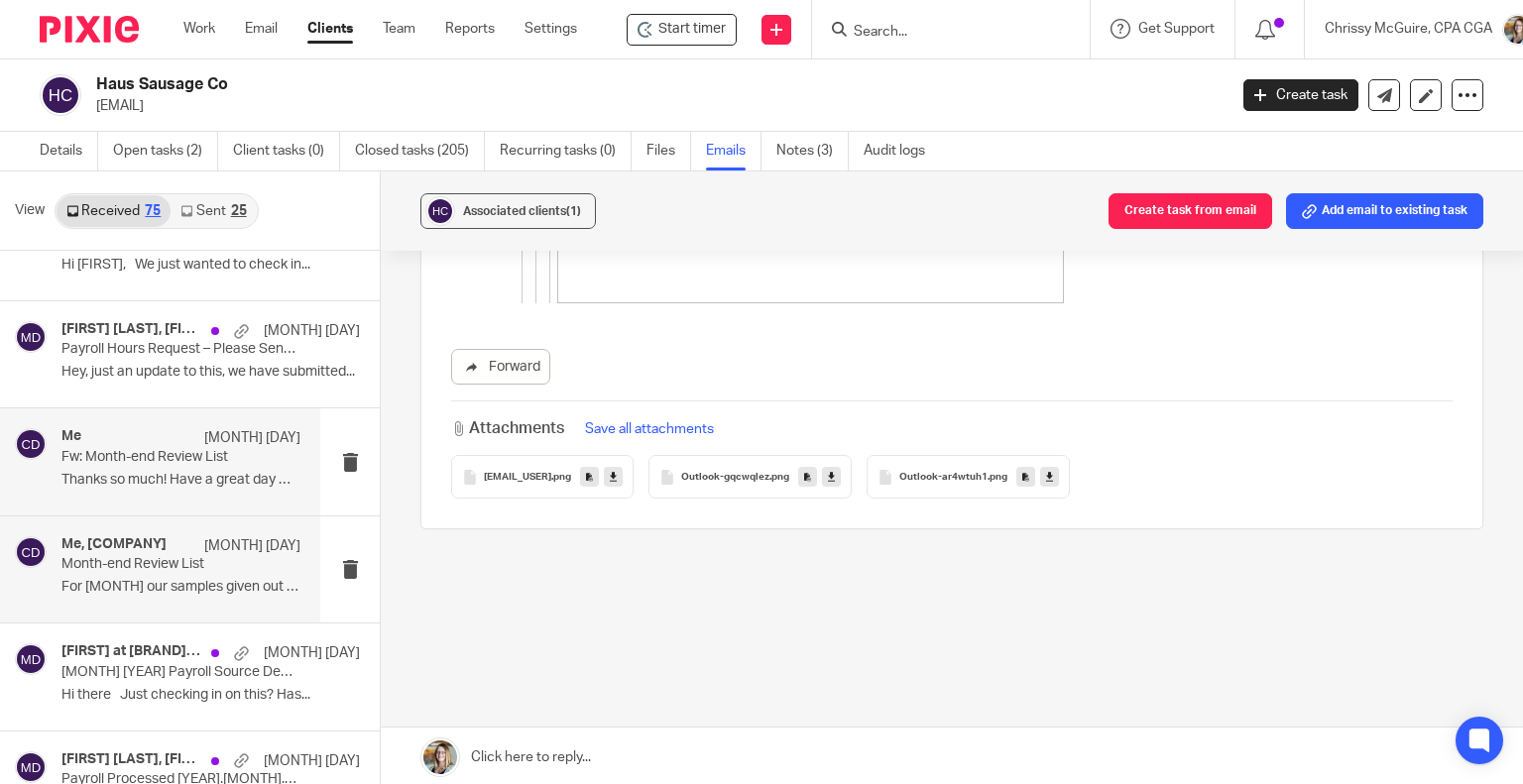 click on "Thanks so much! Have a great day 🙂 ..." at bounding box center [180, 480] 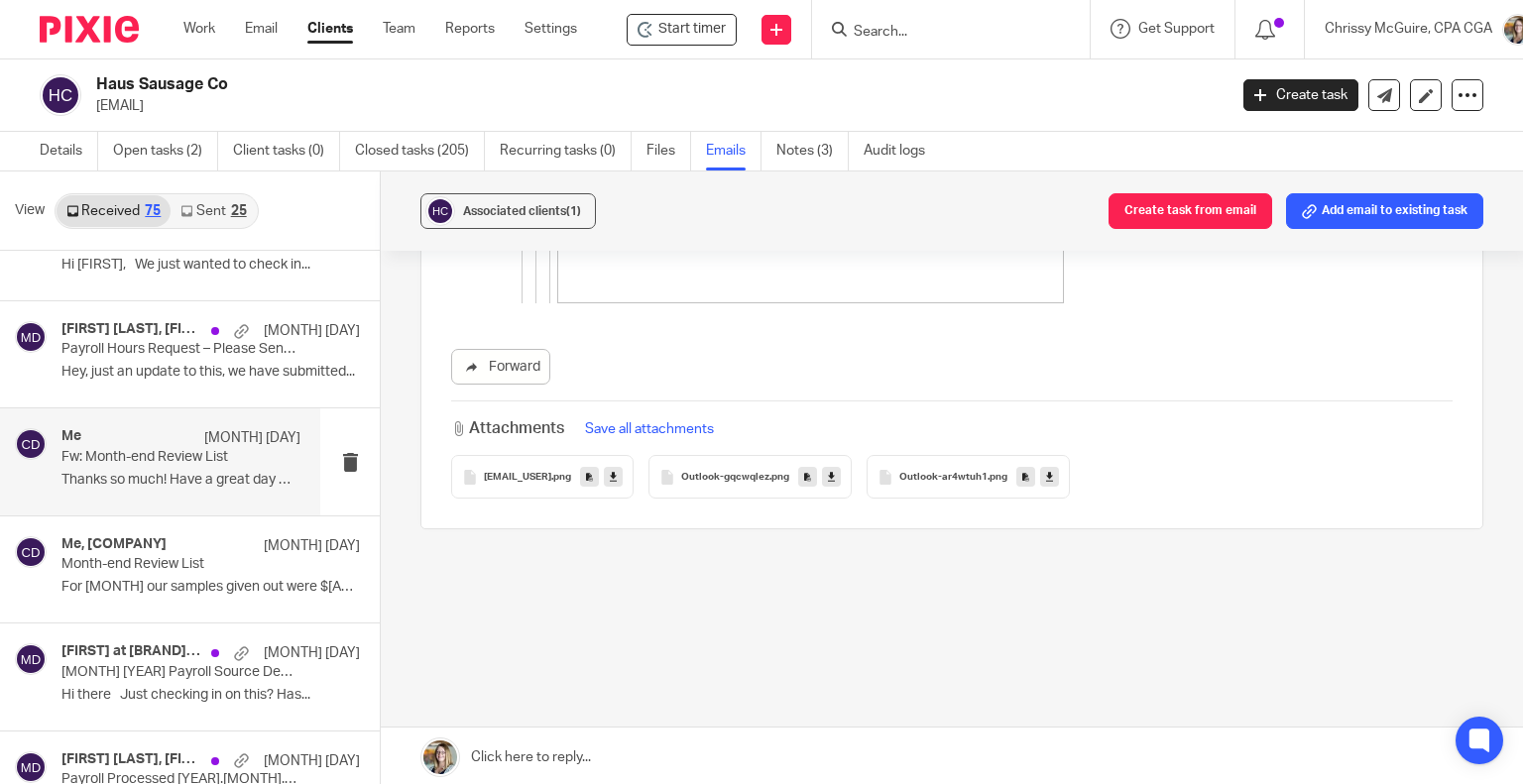 scroll, scrollTop: 0, scrollLeft: 0, axis: both 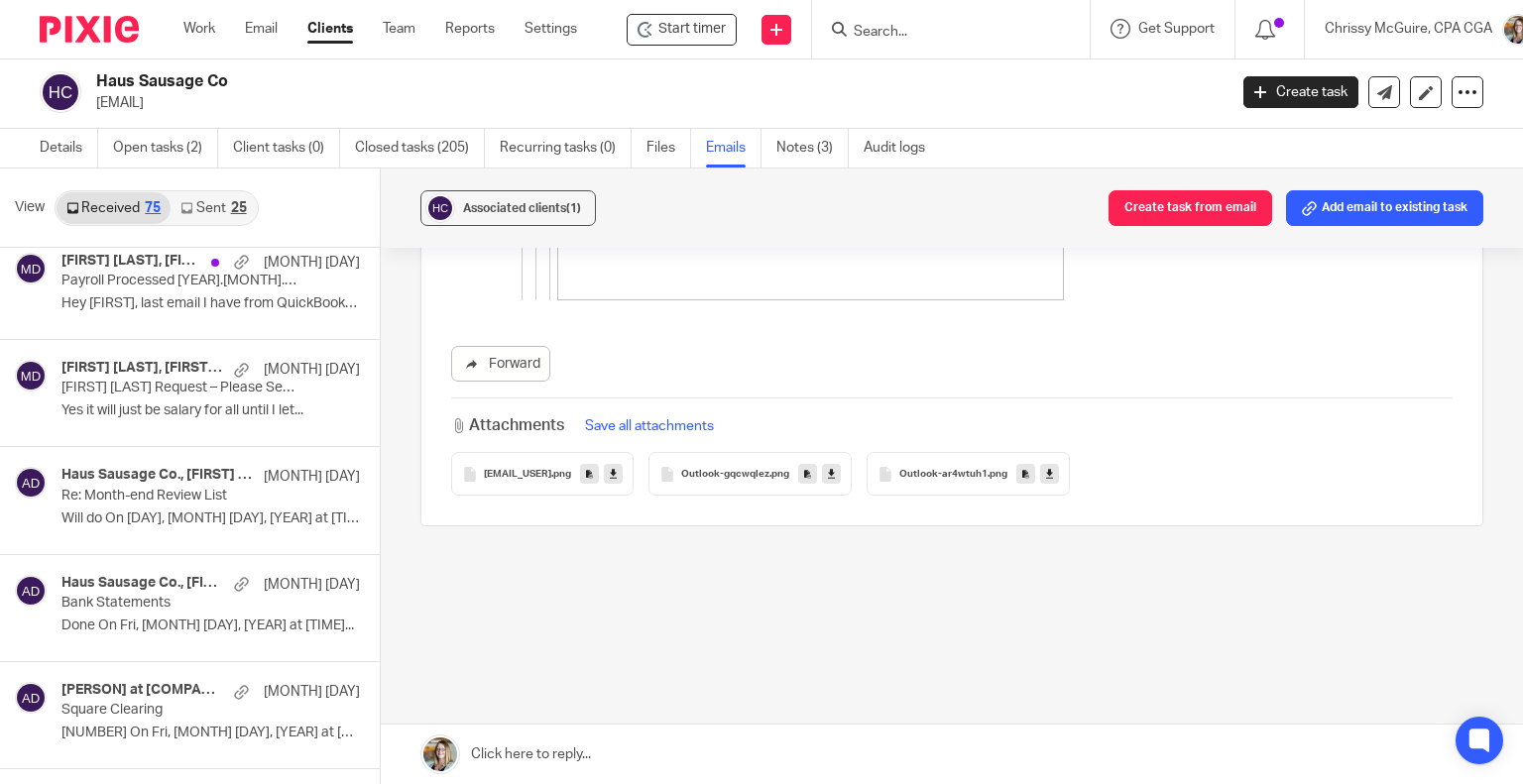 click on "Done     On Fri, Feb 28, 2025 at 12:15 PM..." at bounding box center (210, 625) 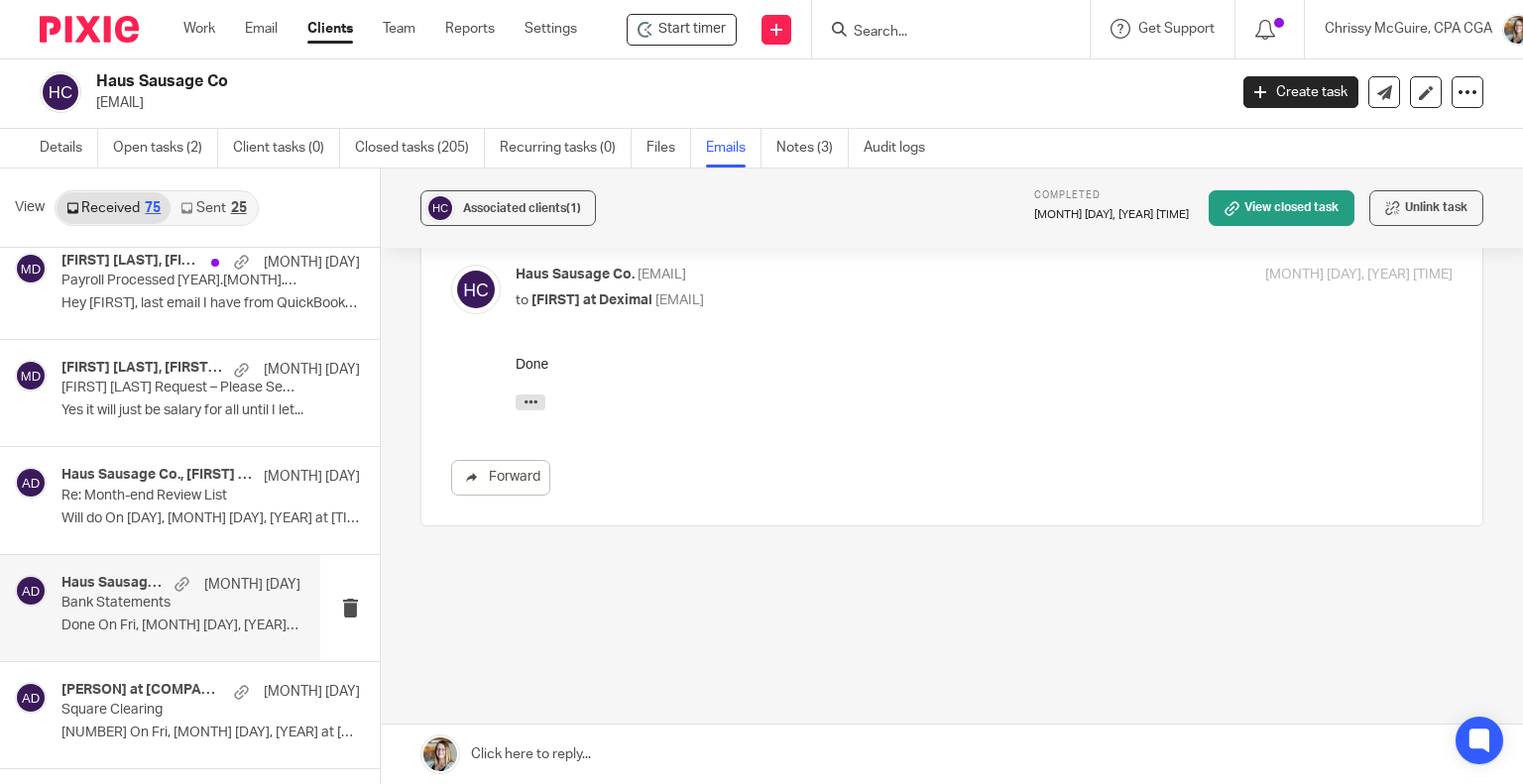 scroll, scrollTop: 0, scrollLeft: 0, axis: both 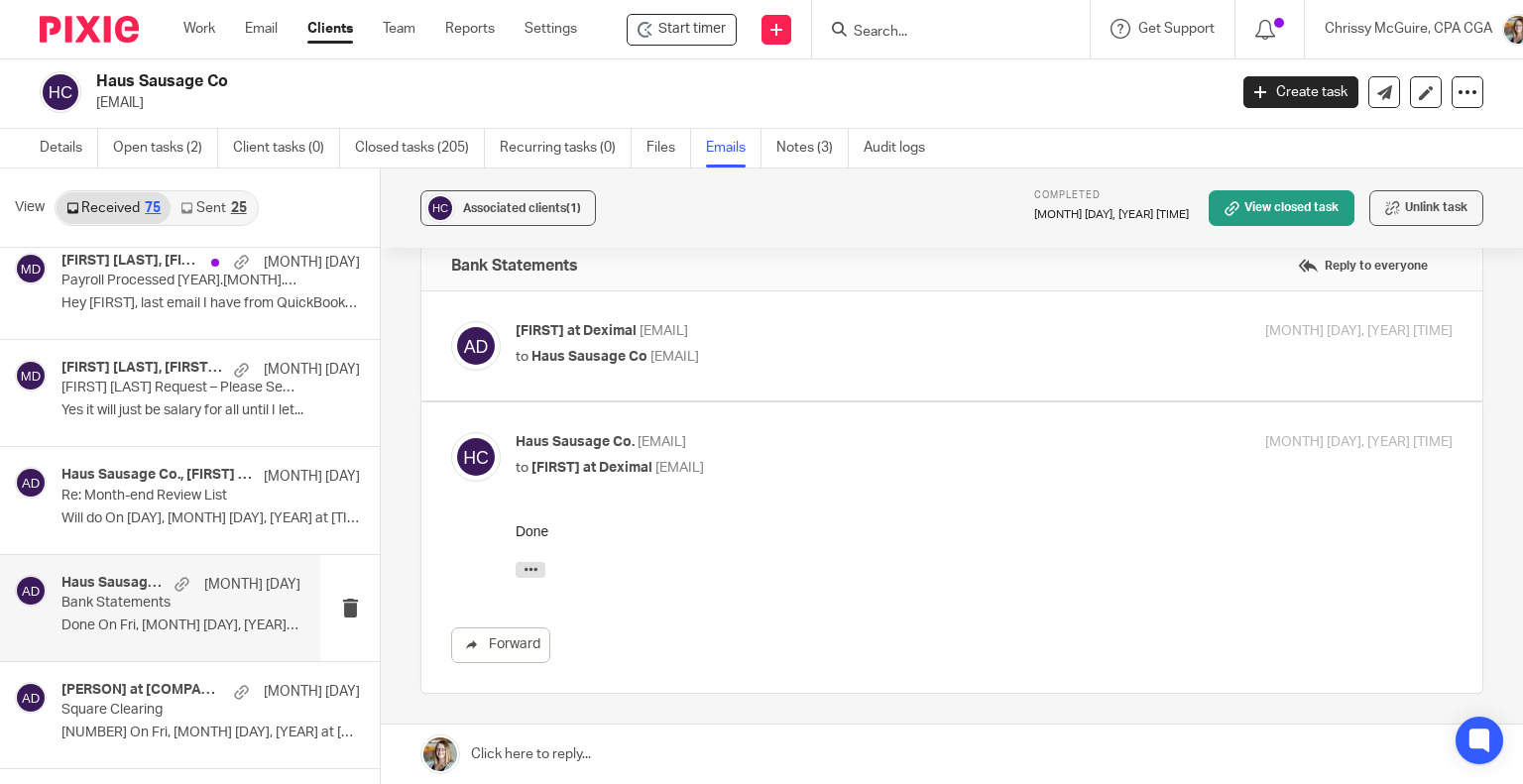 click on "Amanda at Deximal
<amanda@deximal.ca>   to
Haus Sausage Co
<haussausageco@gmail.com>       Feb 28, 2025 1:15pm
Forward" at bounding box center (952, 346) 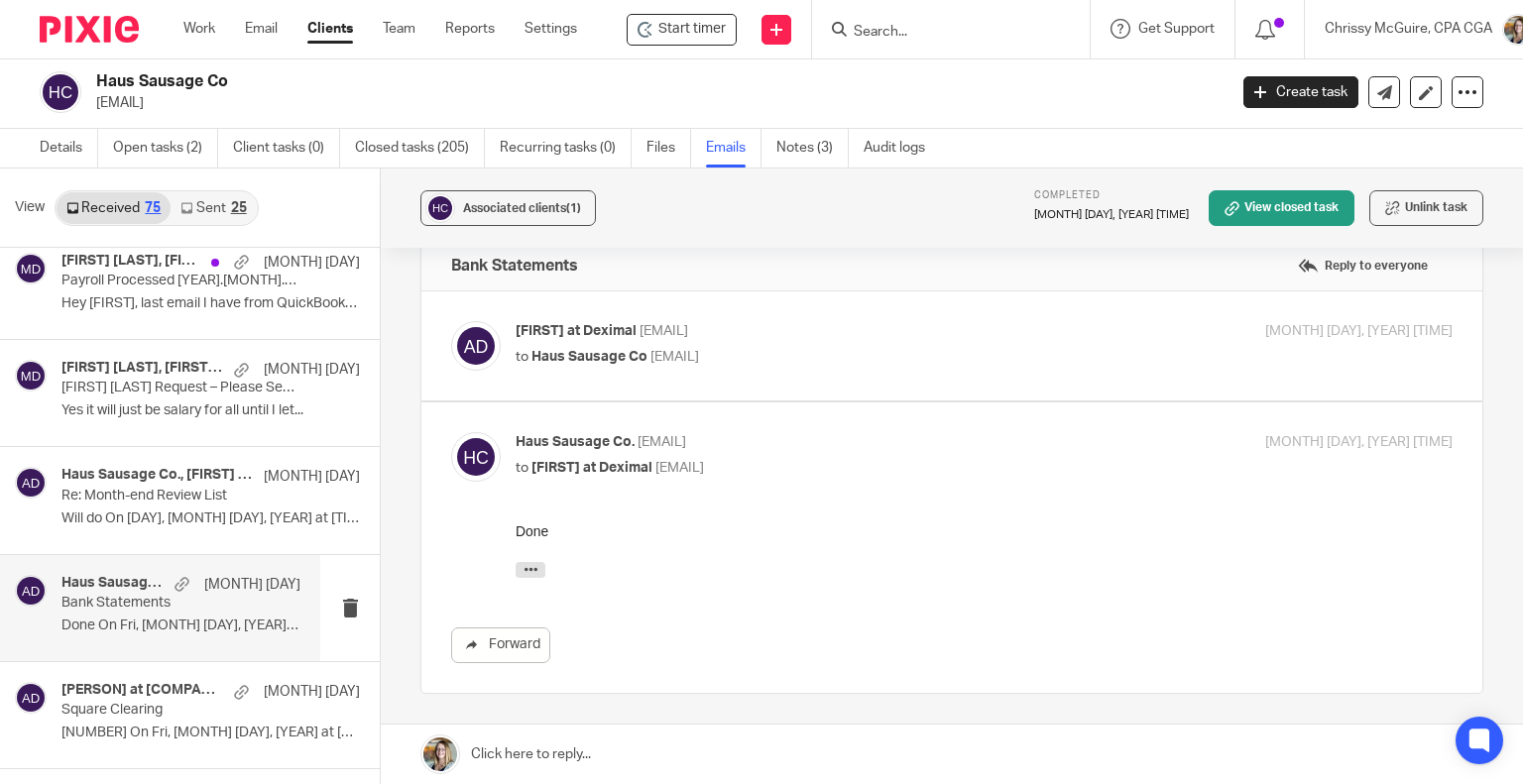 click on "Amanda at Deximal
<amanda@deximal.ca>" at bounding box center [828, 331] 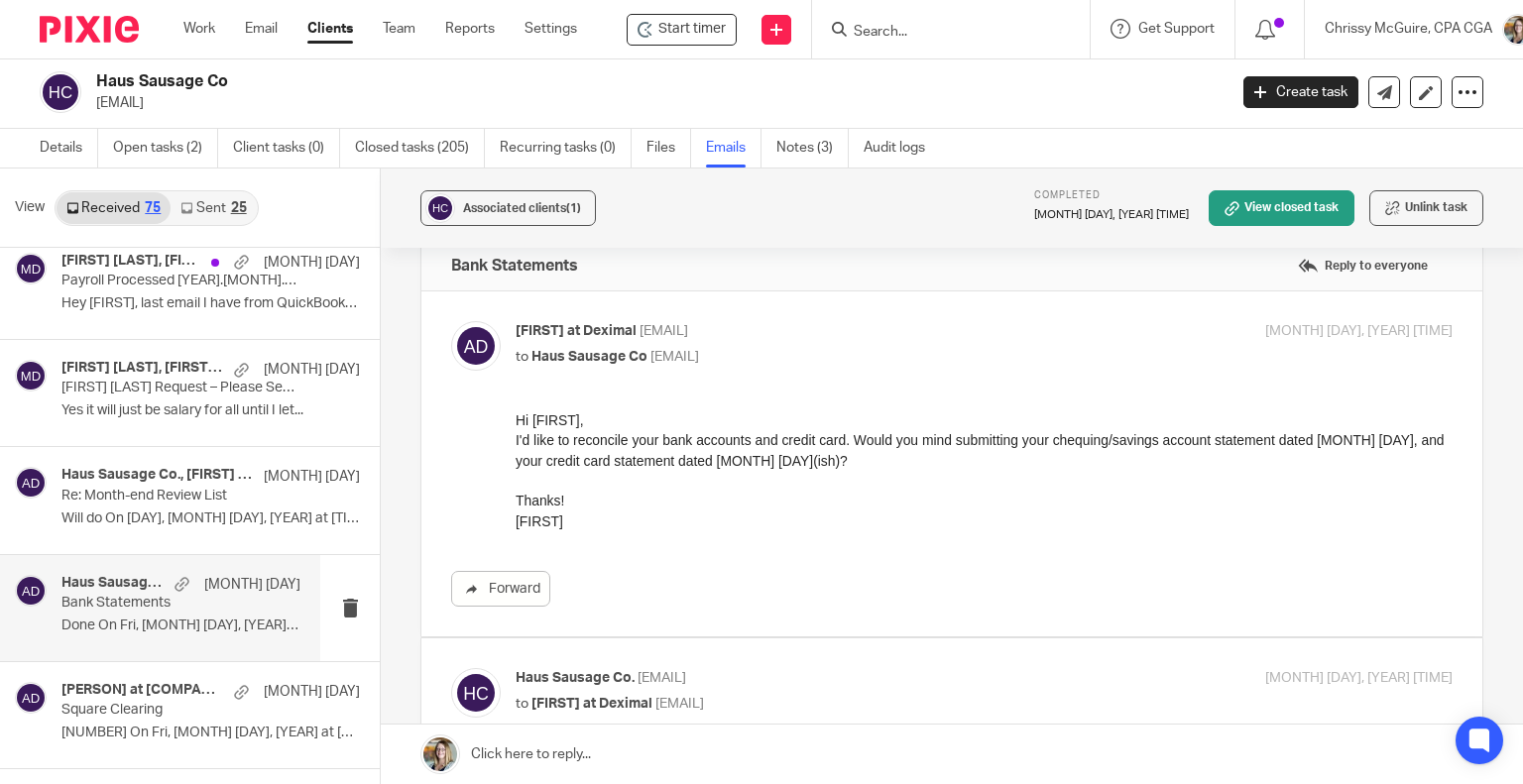 scroll, scrollTop: 0, scrollLeft: 0, axis: both 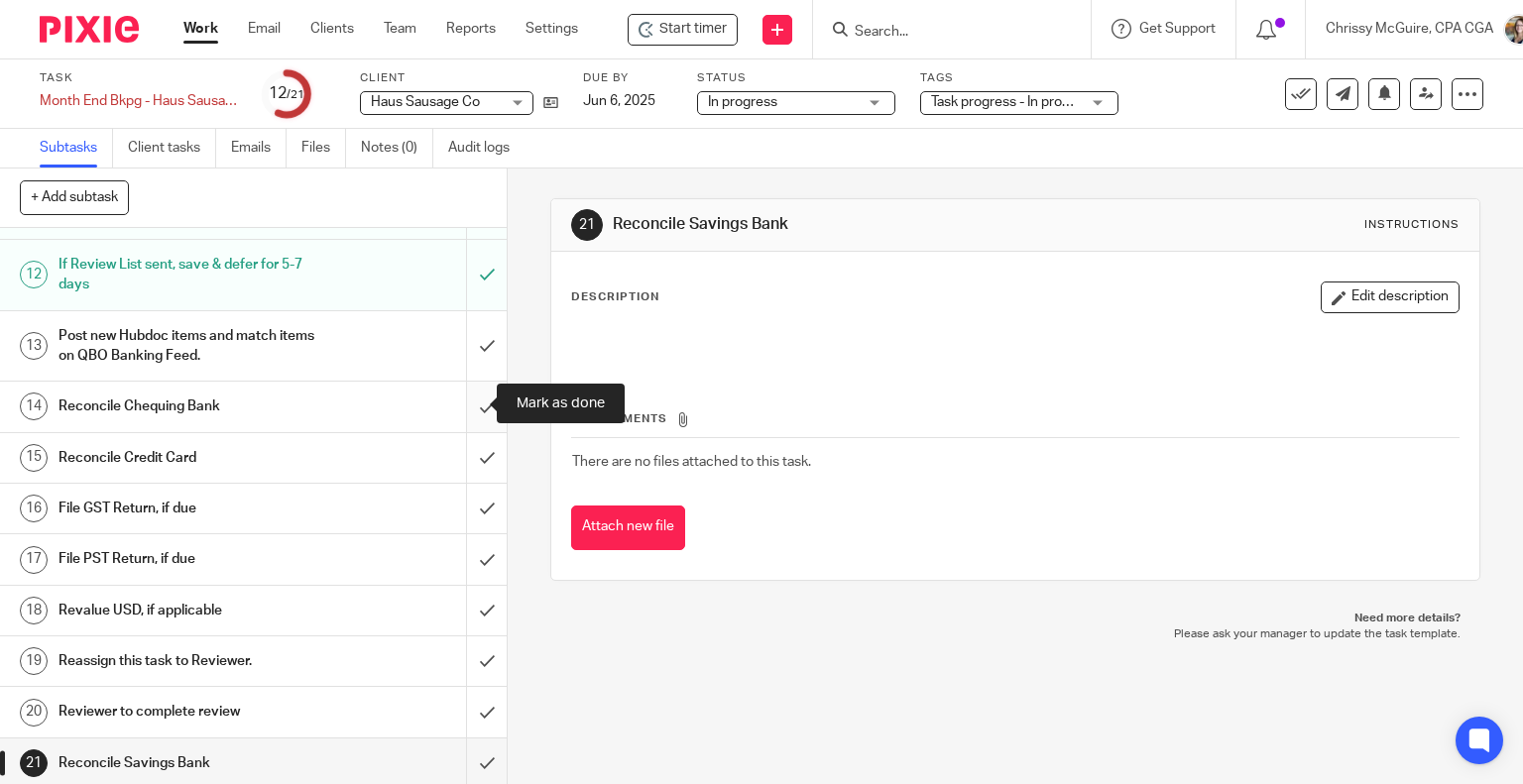 click at bounding box center [253, 406] 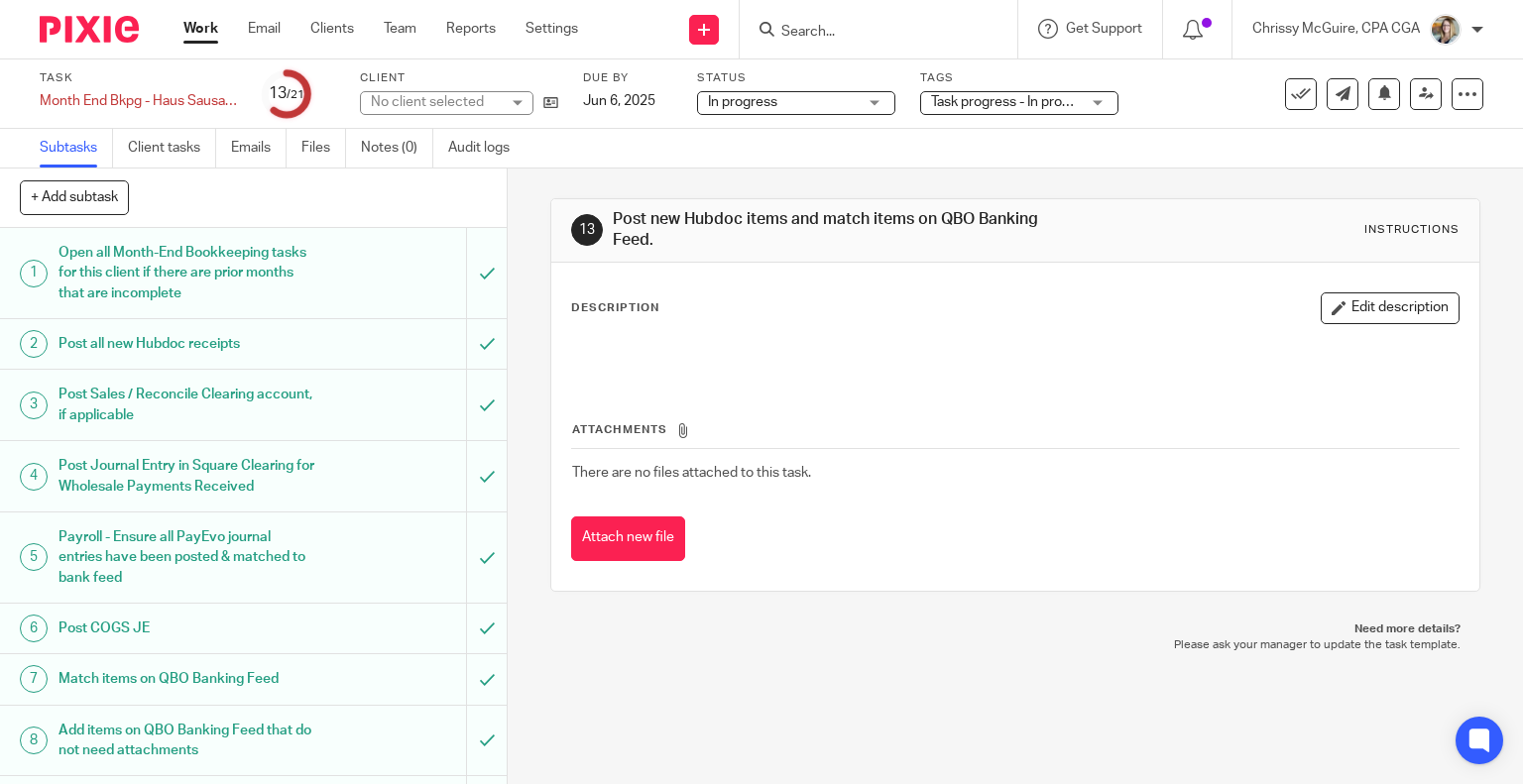 scroll, scrollTop: 0, scrollLeft: 0, axis: both 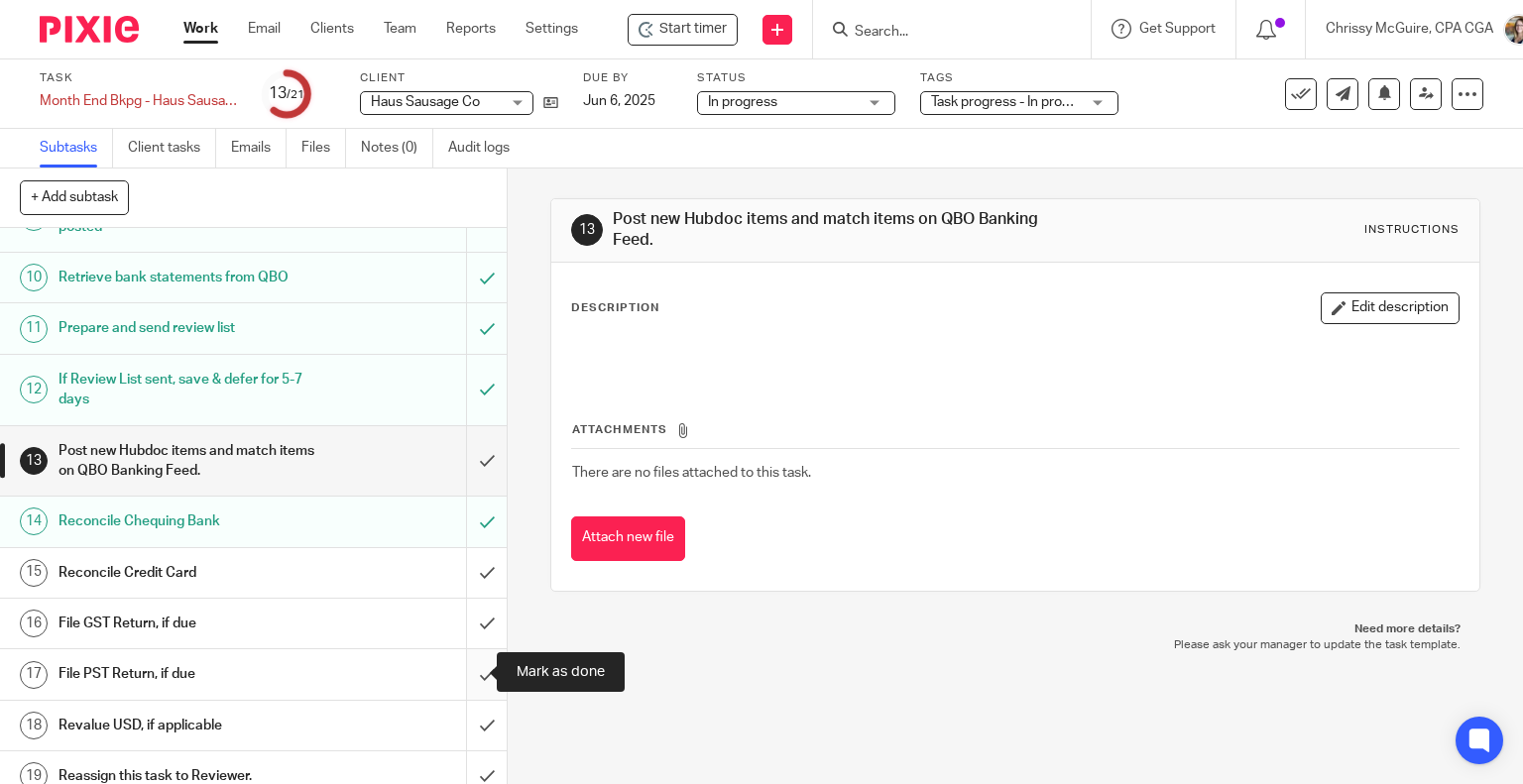 click at bounding box center [253, 674] 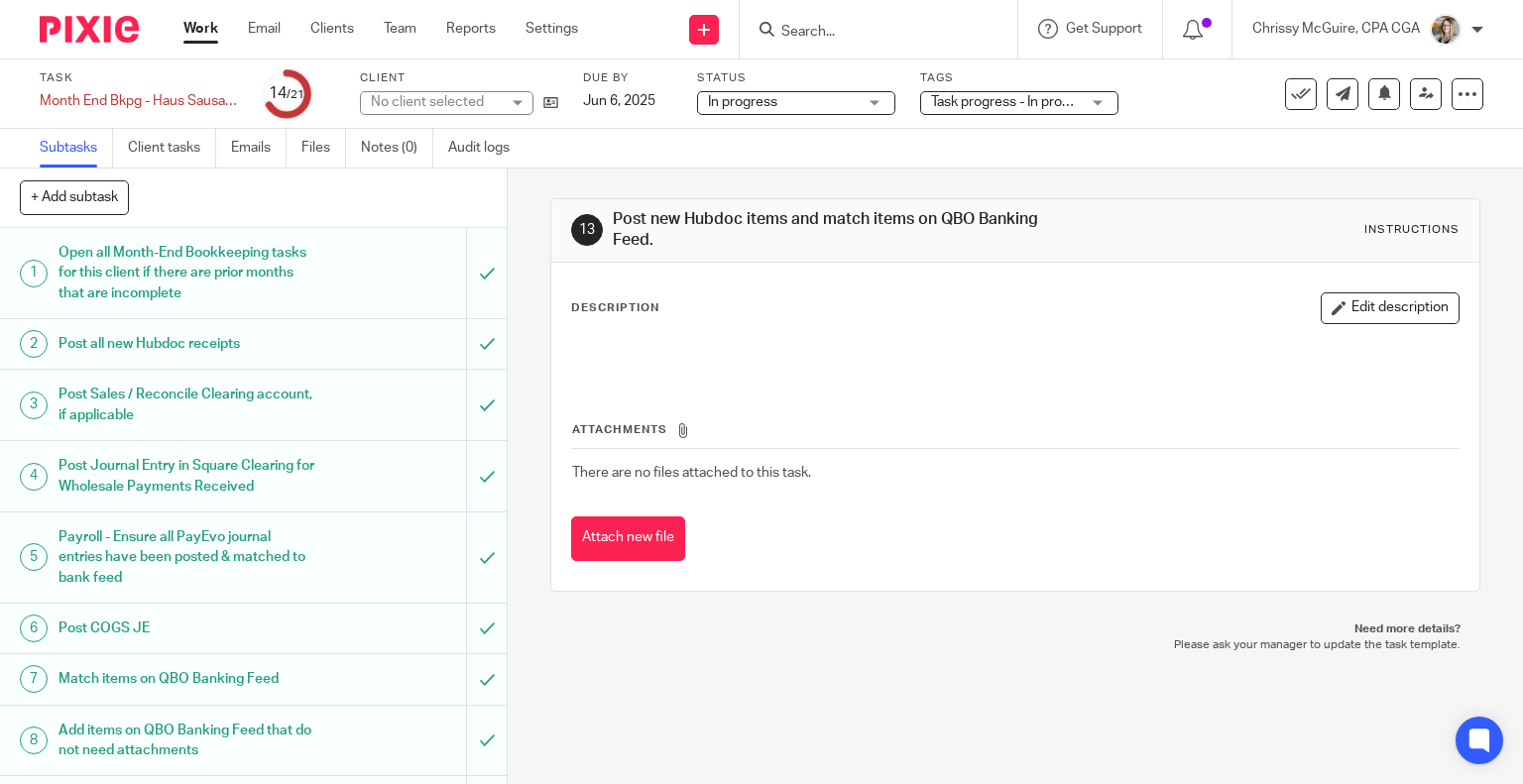 scroll, scrollTop: 0, scrollLeft: 0, axis: both 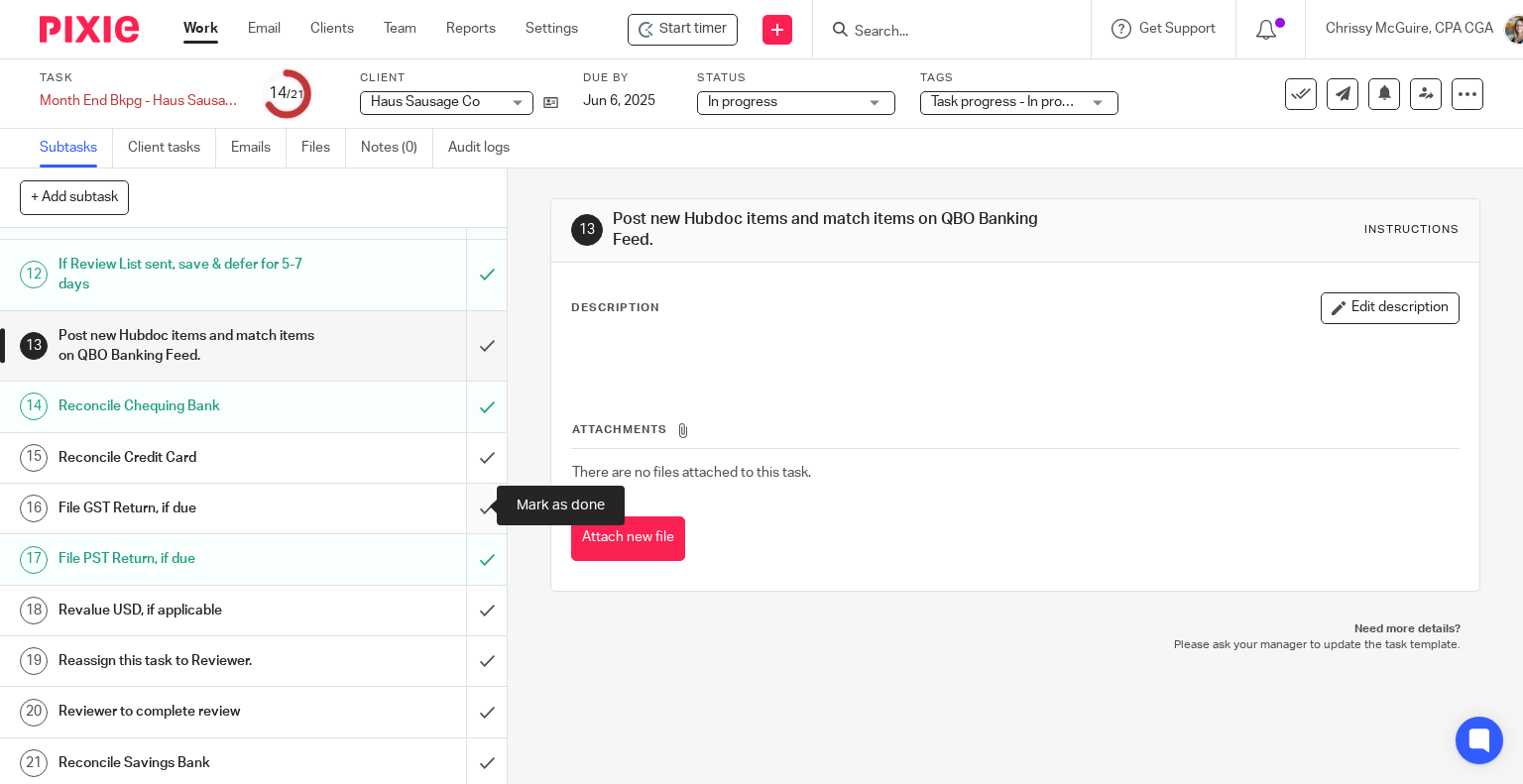 click at bounding box center [253, 508] 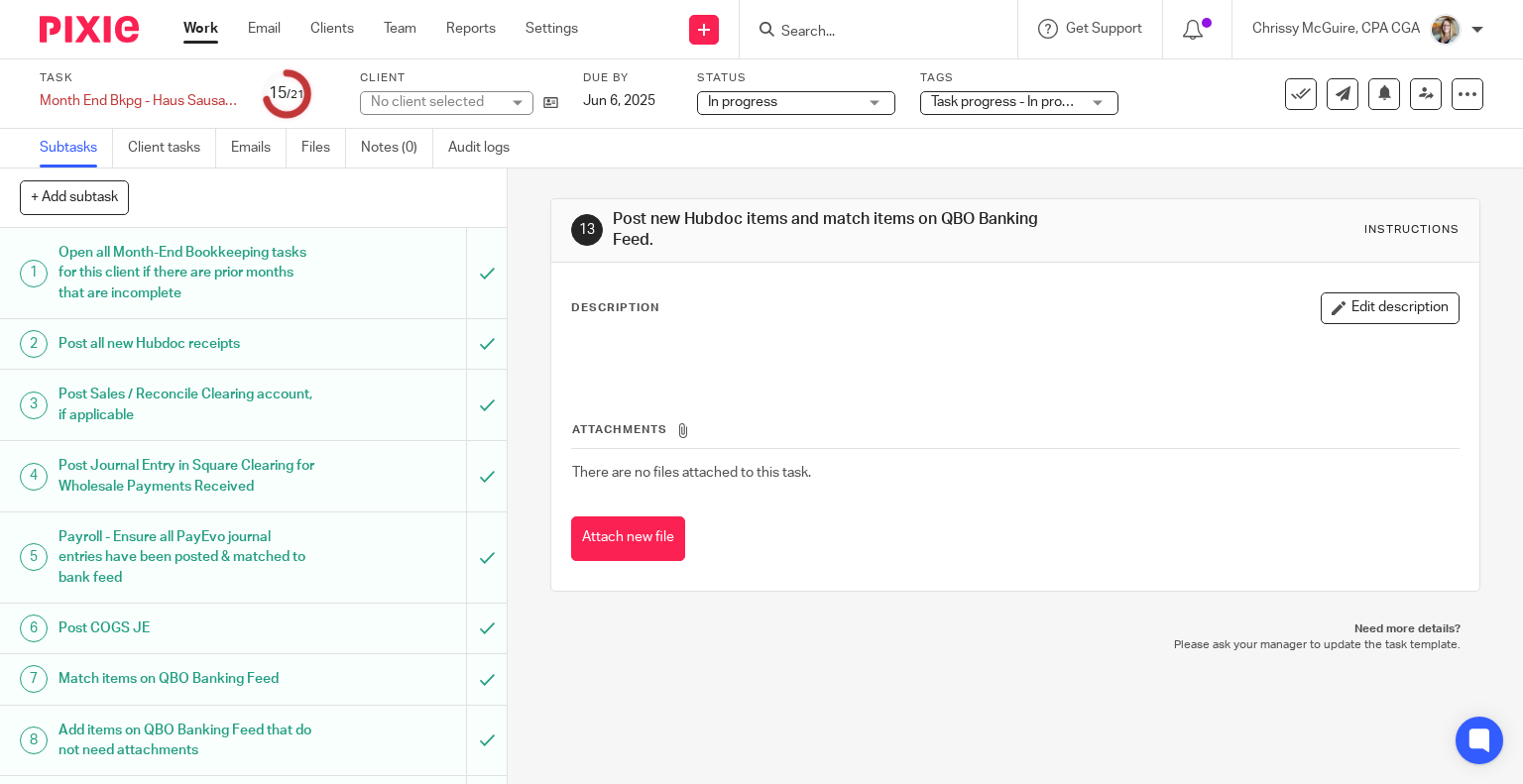 scroll, scrollTop: 0, scrollLeft: 0, axis: both 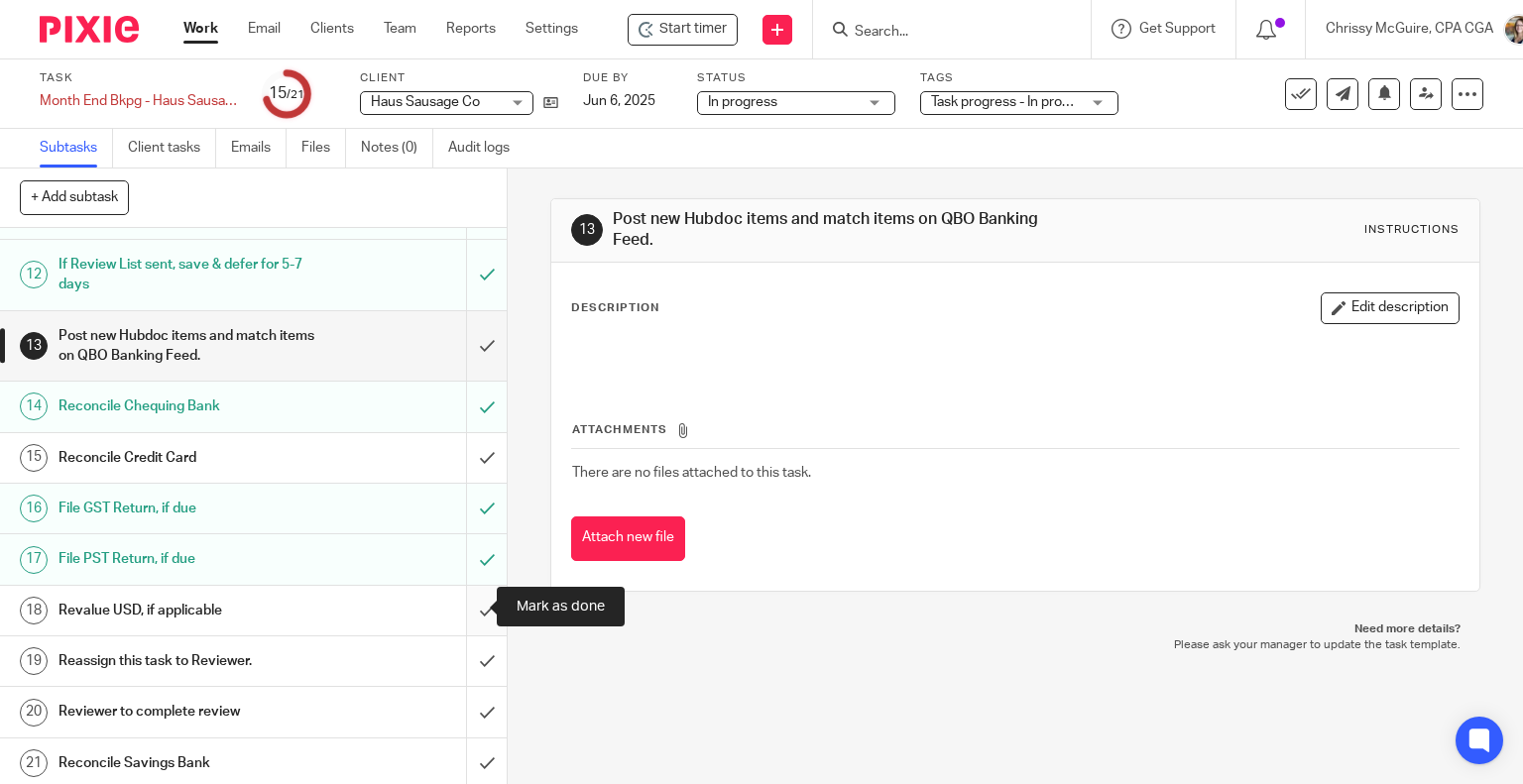 click at bounding box center [253, 611] 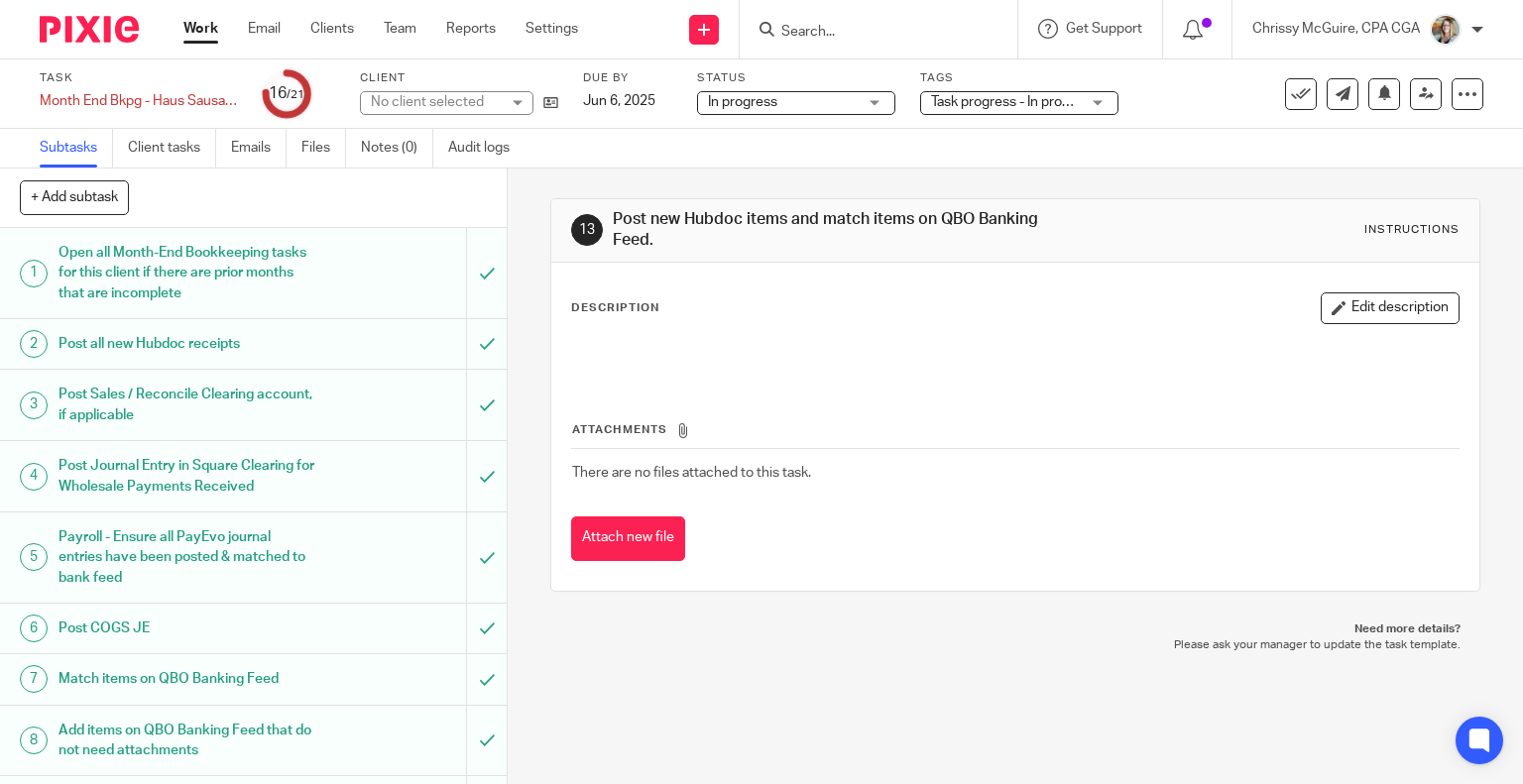 scroll, scrollTop: 0, scrollLeft: 0, axis: both 